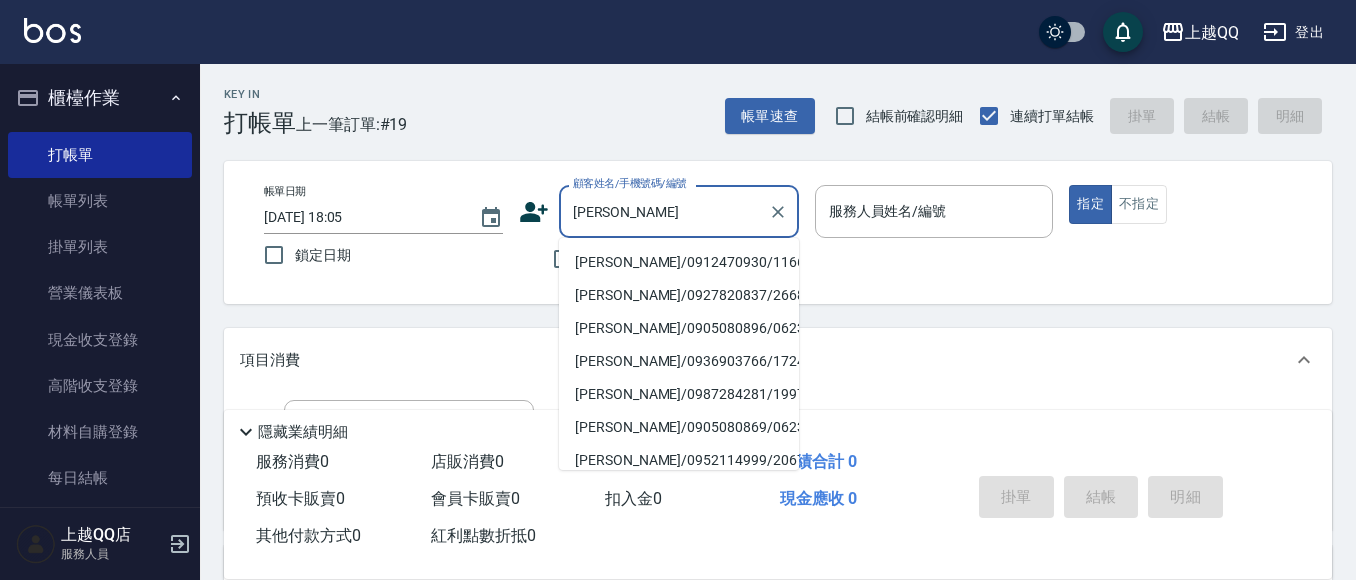 scroll, scrollTop: 0, scrollLeft: 0, axis: both 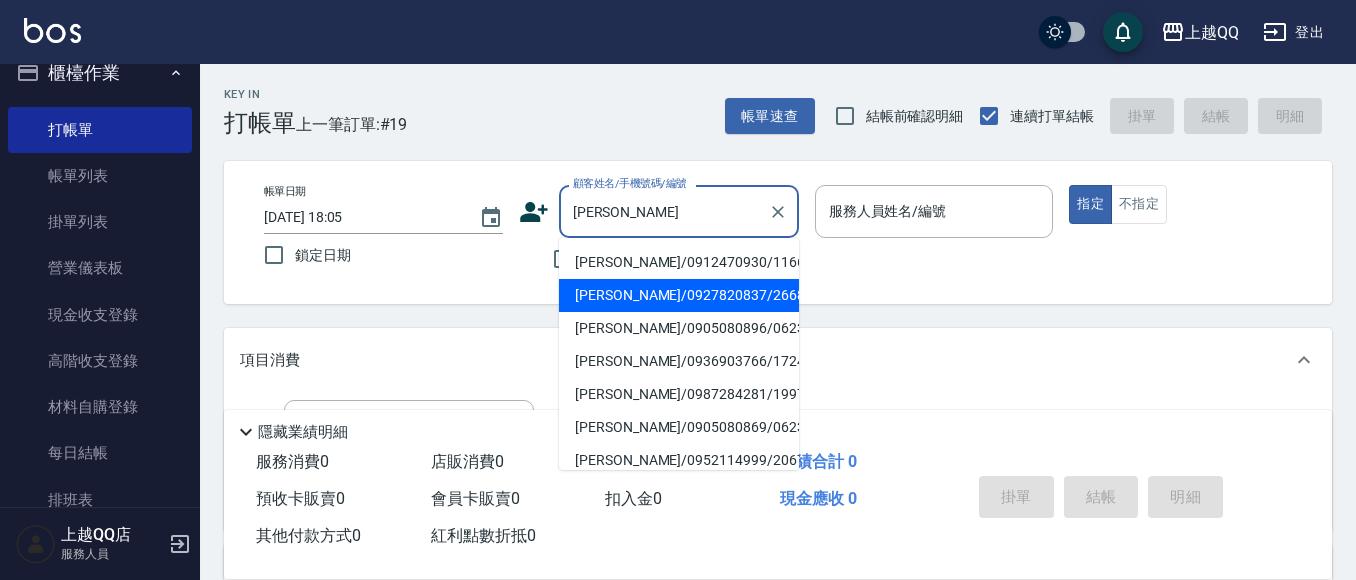 click on "[PERSON_NAME]/0927820837/2668" at bounding box center [679, 295] 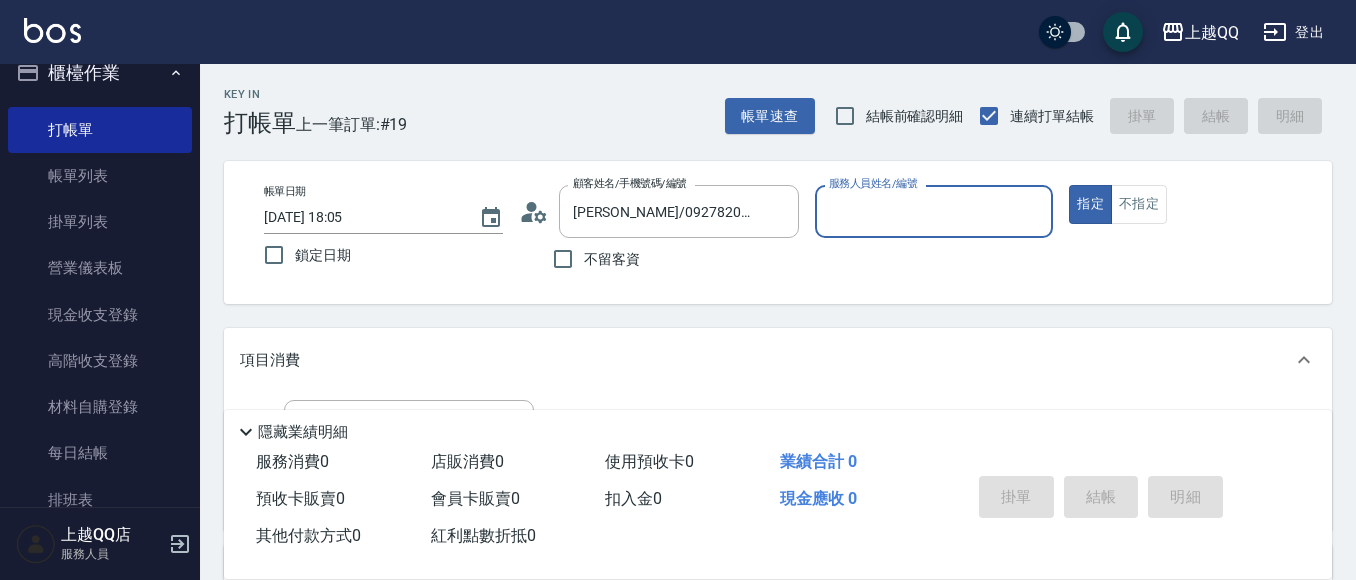 type on "佩怡-3" 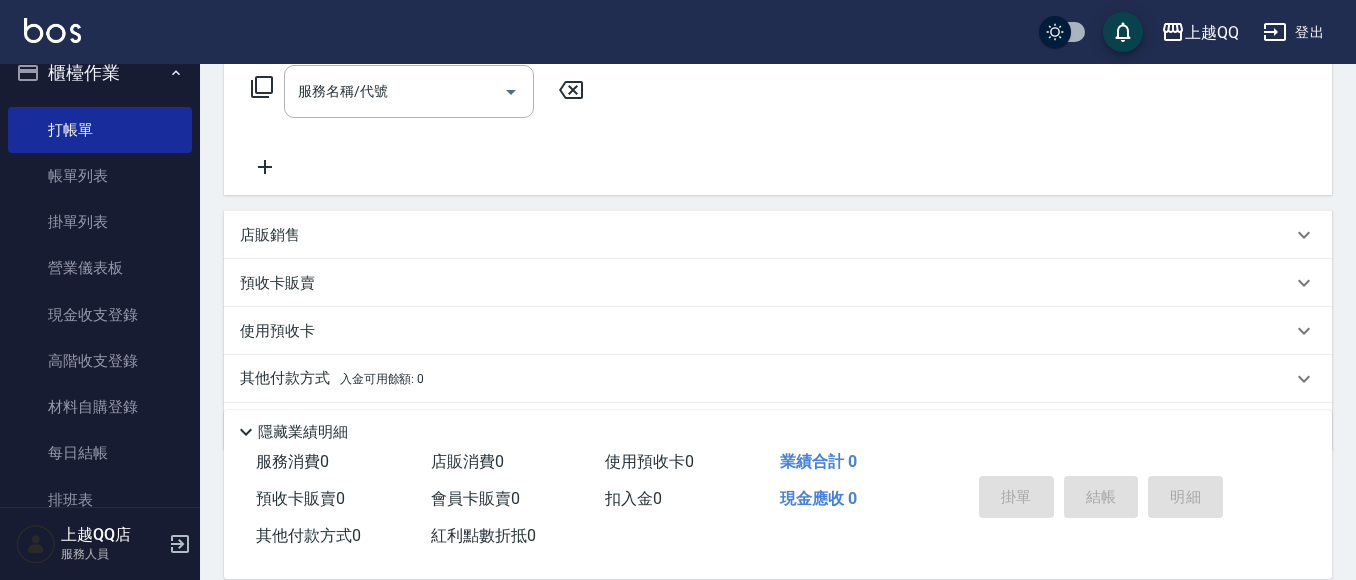 scroll, scrollTop: 398, scrollLeft: 0, axis: vertical 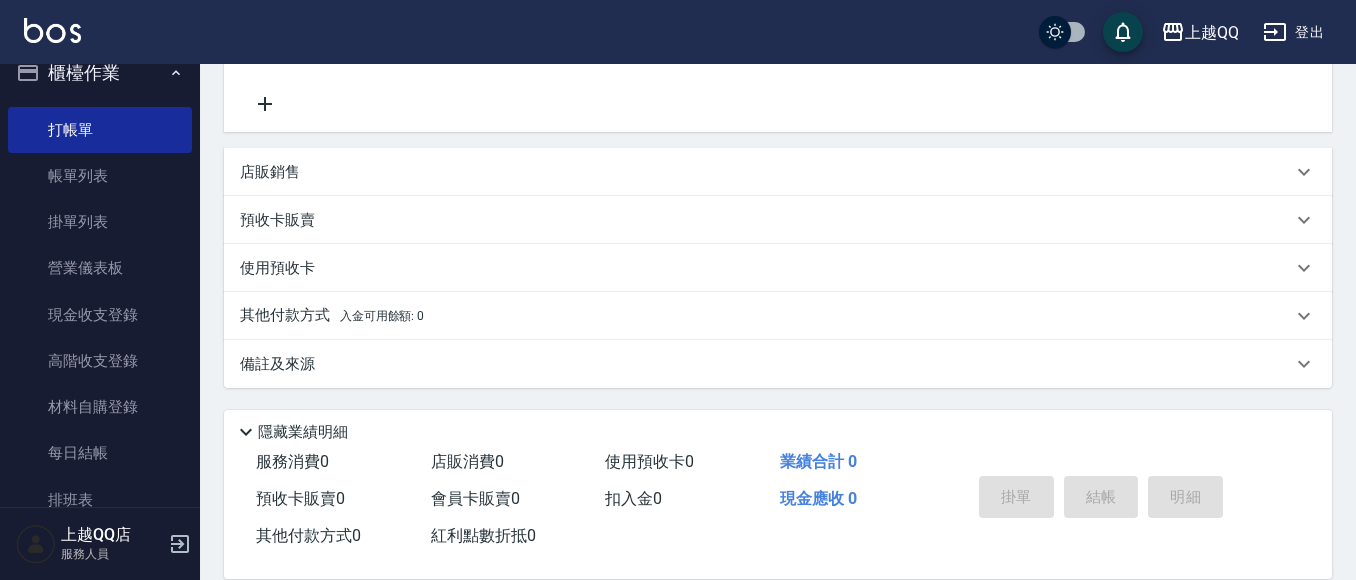 click on "預收卡販賣" at bounding box center [277, 220] 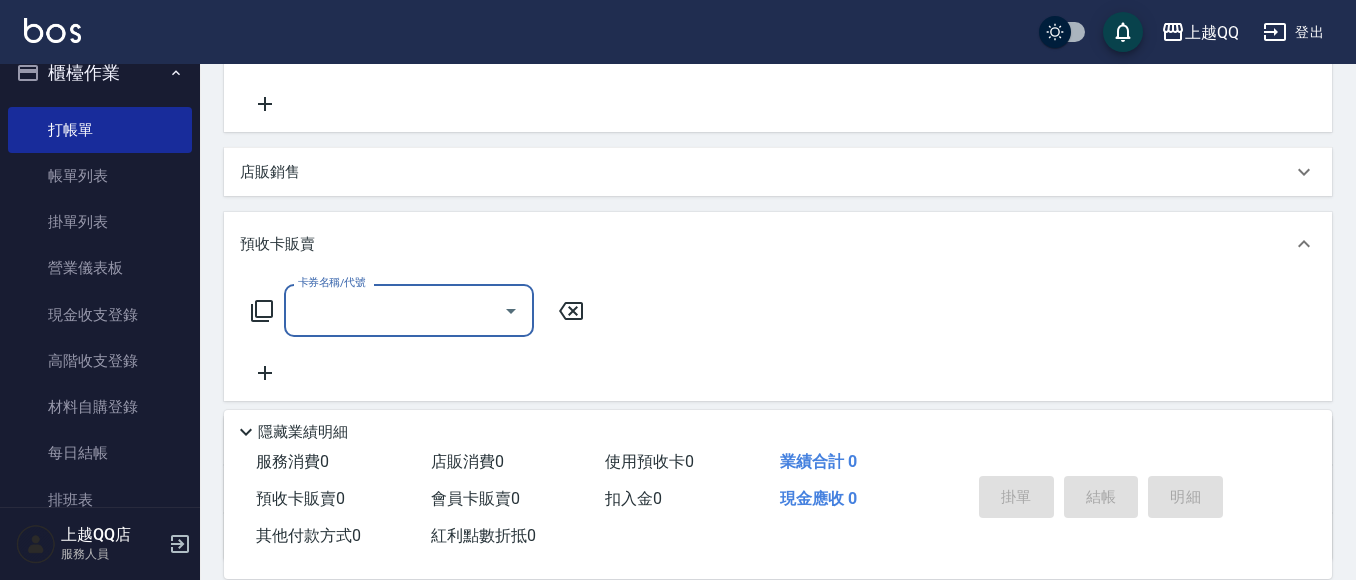 scroll, scrollTop: 0, scrollLeft: 0, axis: both 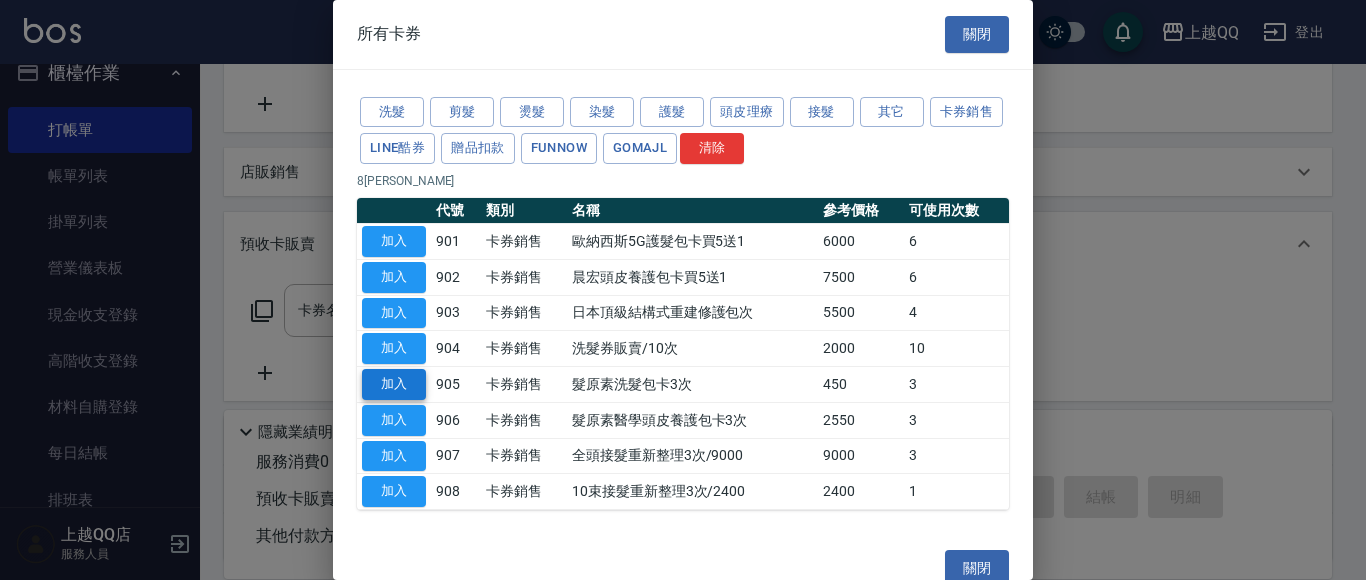 click on "加入" at bounding box center (394, 384) 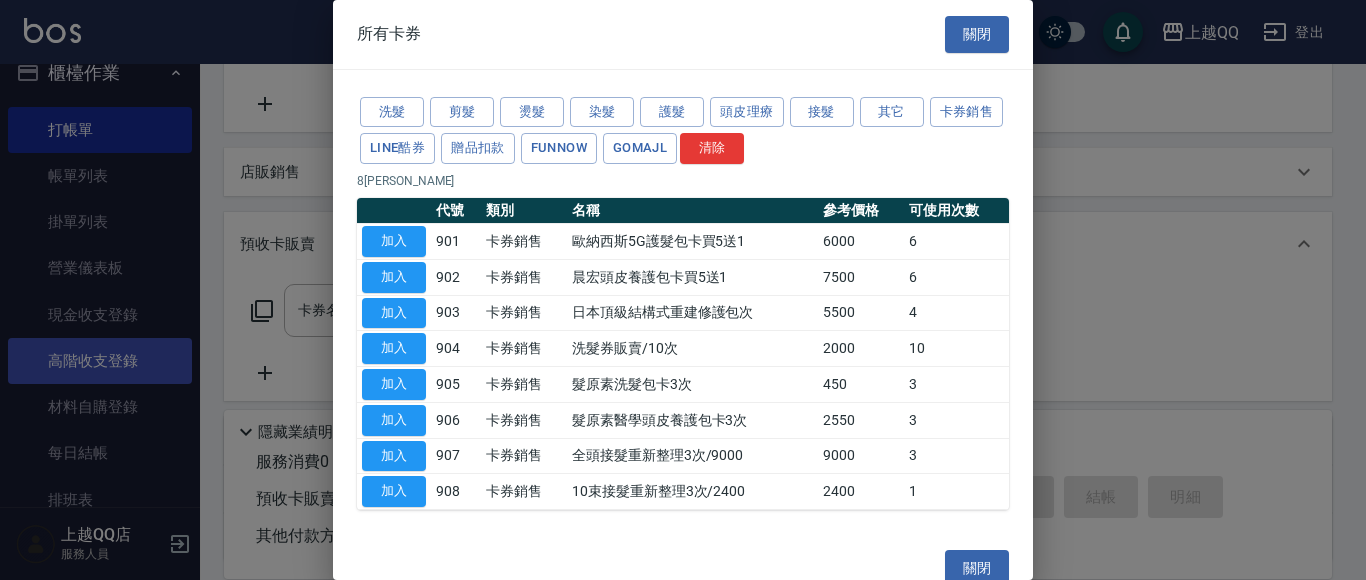 type on "髮原素洗髮包卡3次(905)" 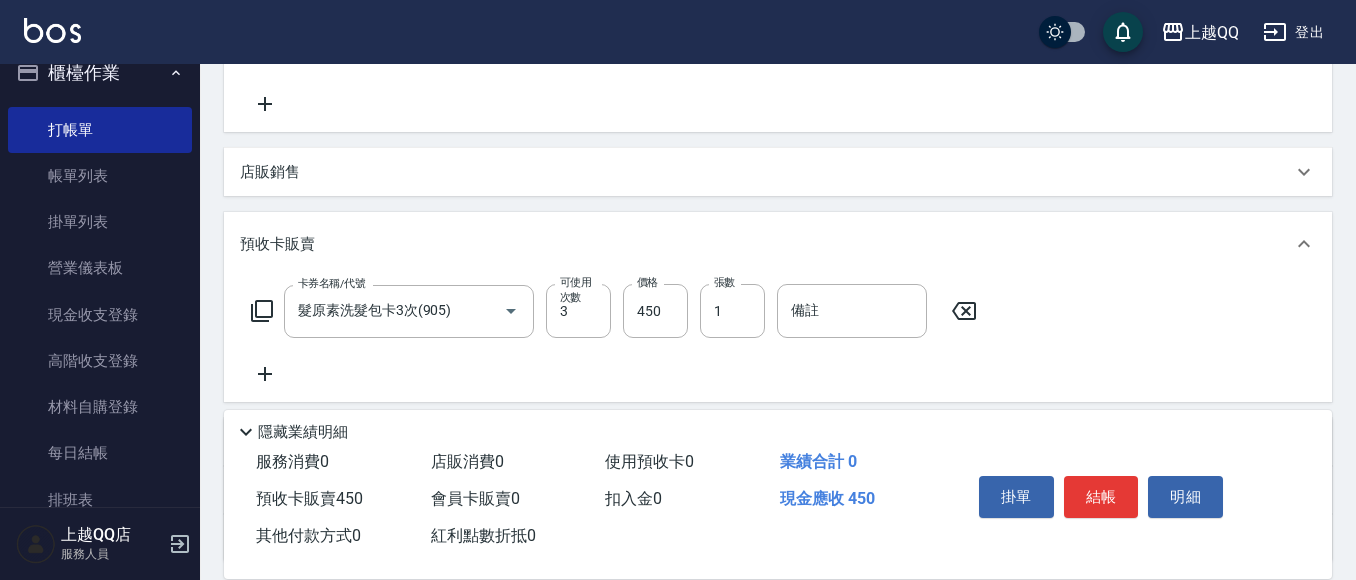 click 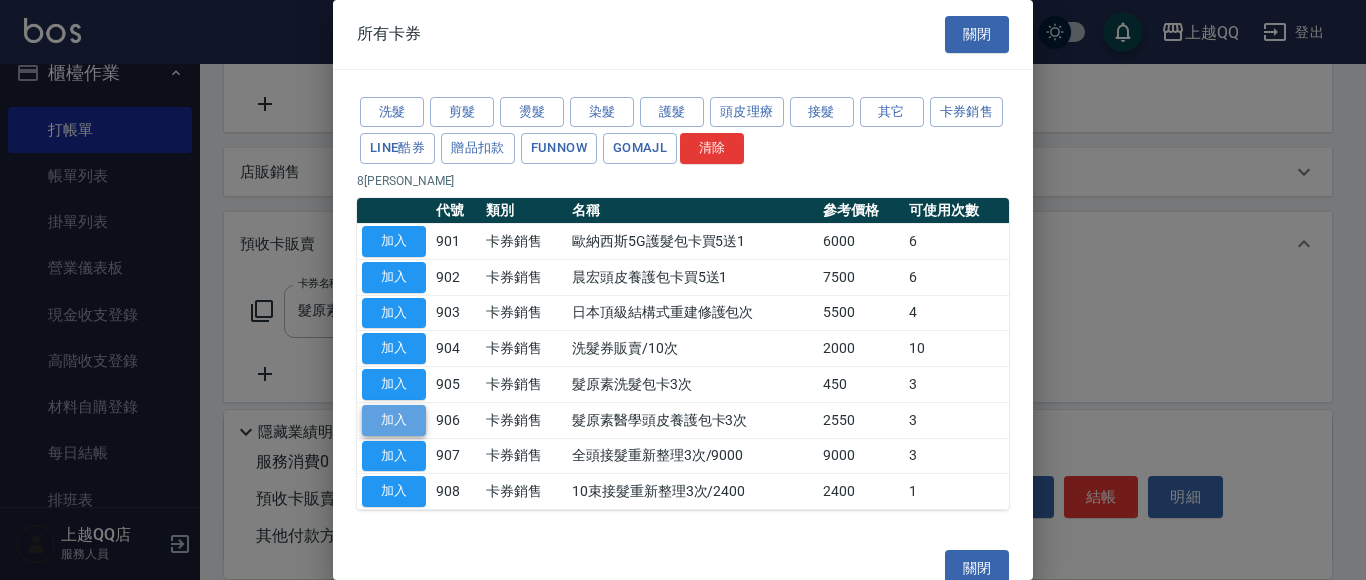 click on "加入" at bounding box center [394, 420] 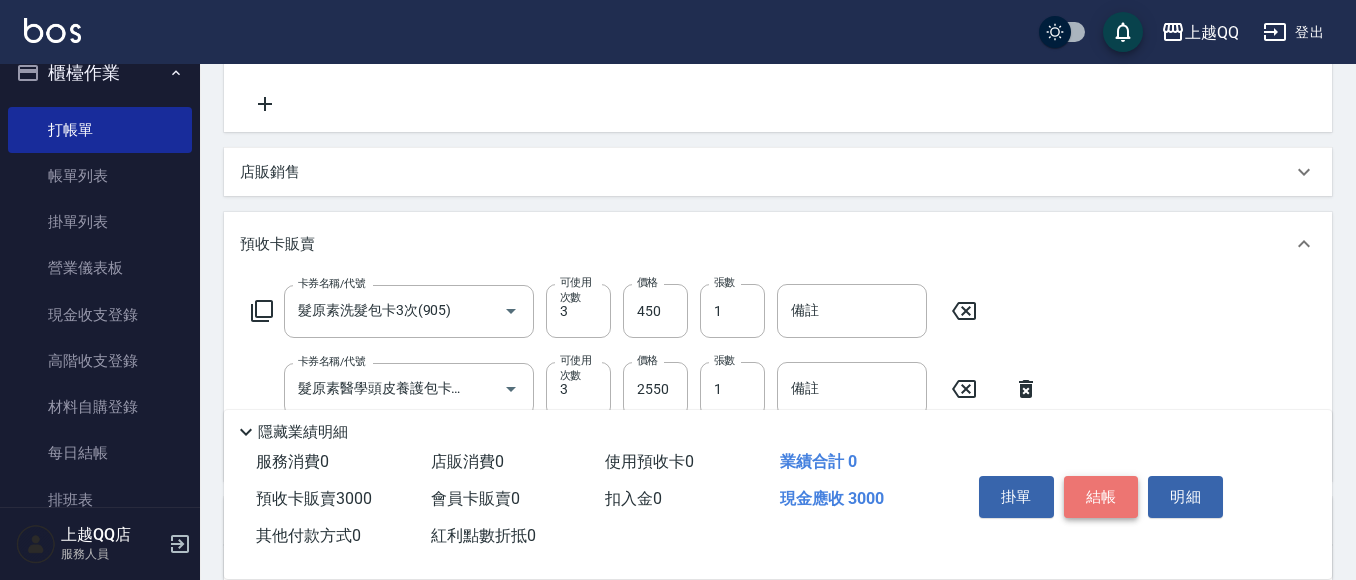 click on "結帳" at bounding box center (1101, 497) 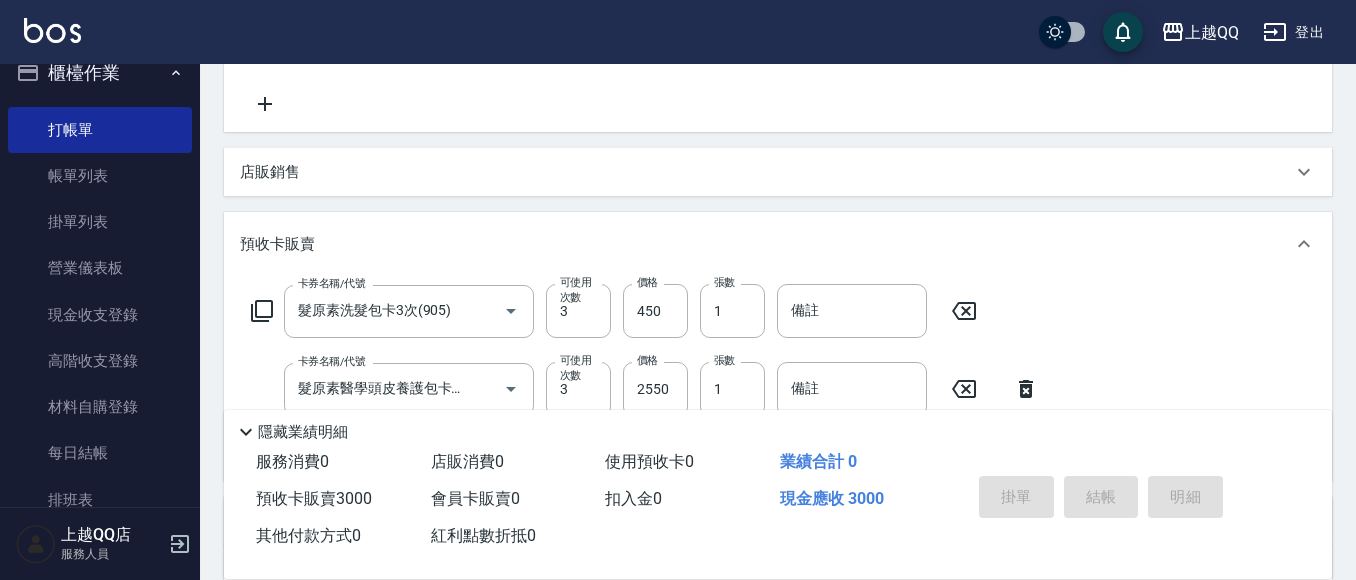 type on "[DATE] 18:48" 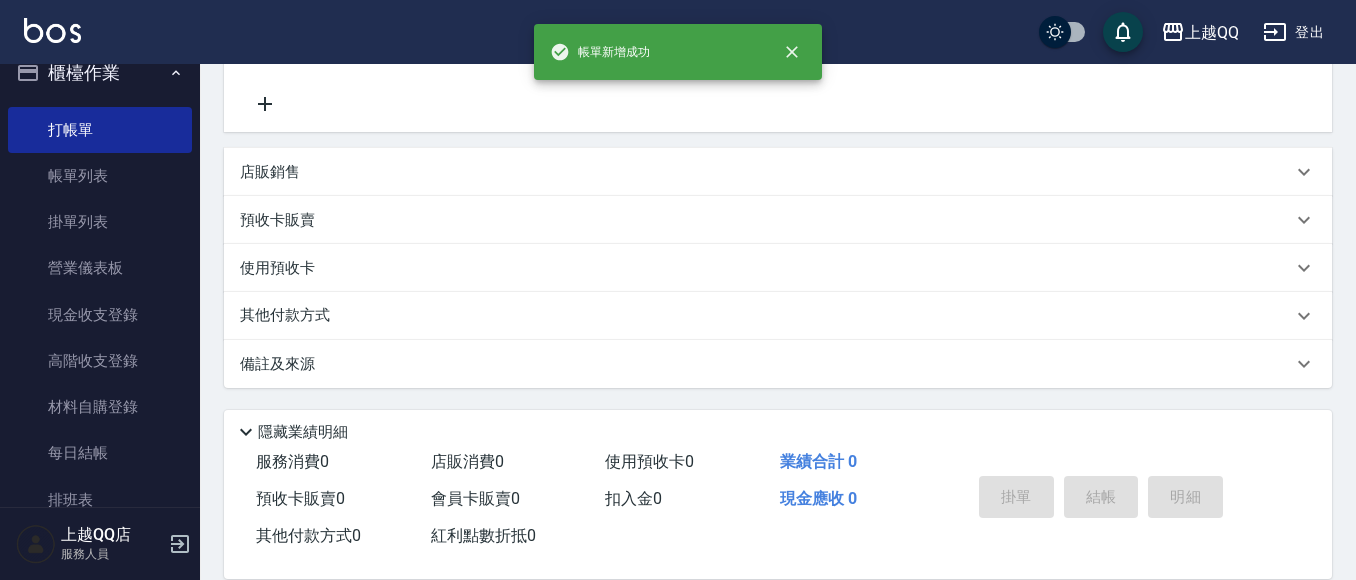 scroll, scrollTop: 0, scrollLeft: 0, axis: both 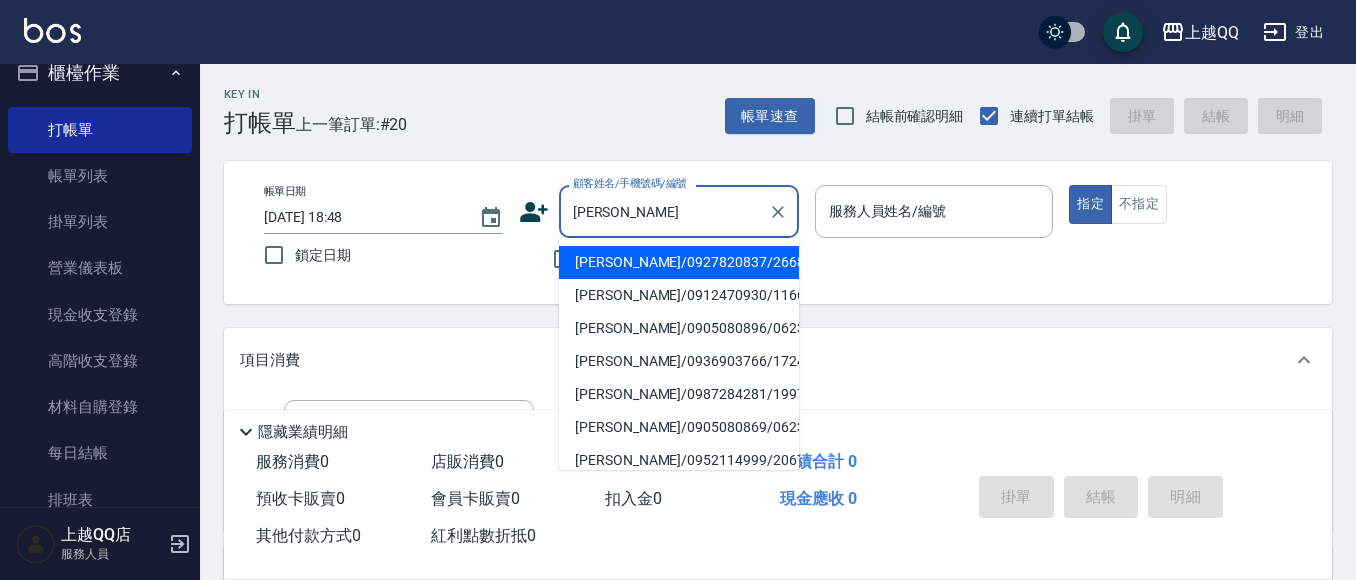 click on "[PERSON_NAME]/0927820837/2668" at bounding box center [679, 262] 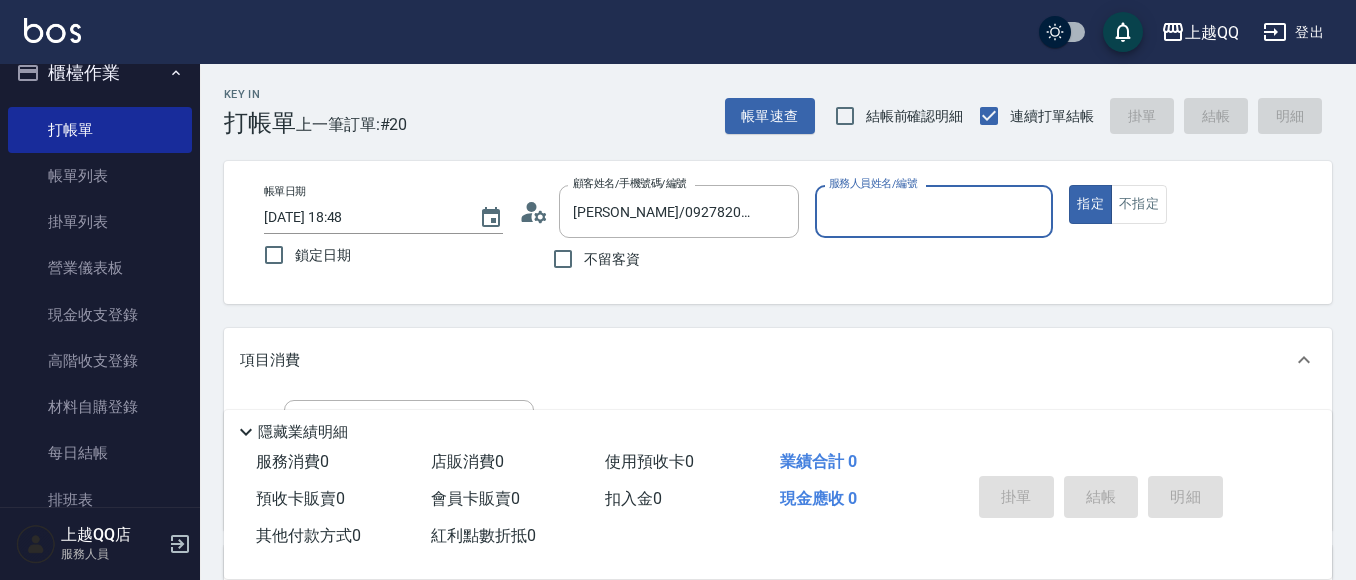 type on "佩怡-3" 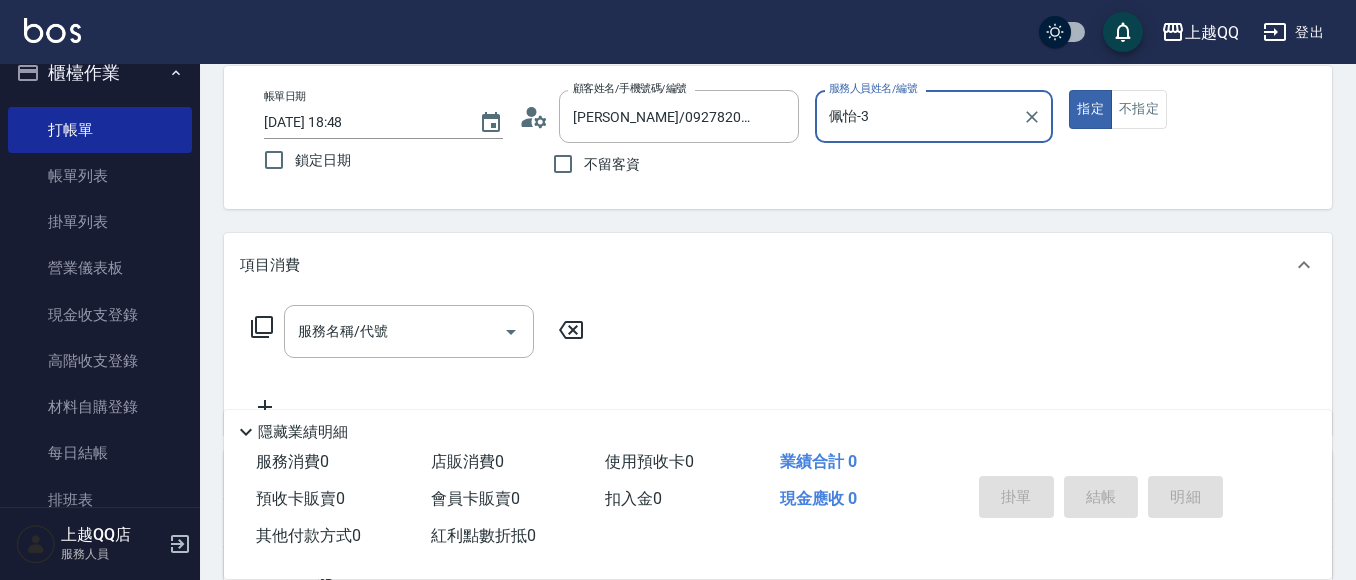 scroll, scrollTop: 139, scrollLeft: 0, axis: vertical 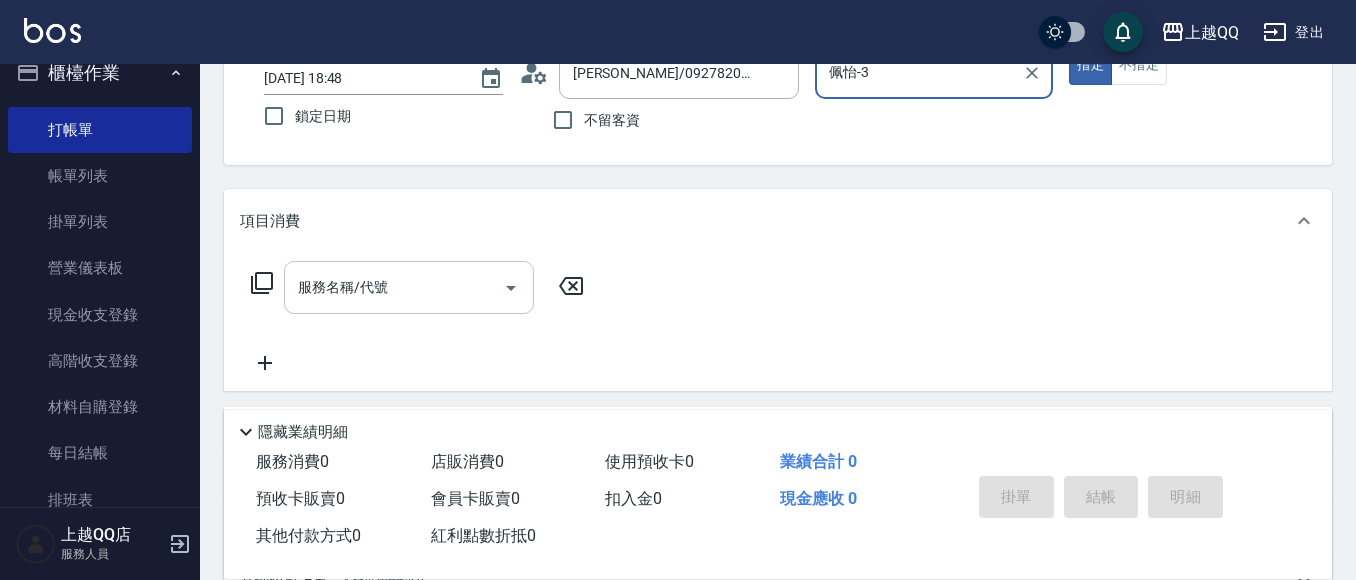 click on "服務名稱/代號" at bounding box center [394, 287] 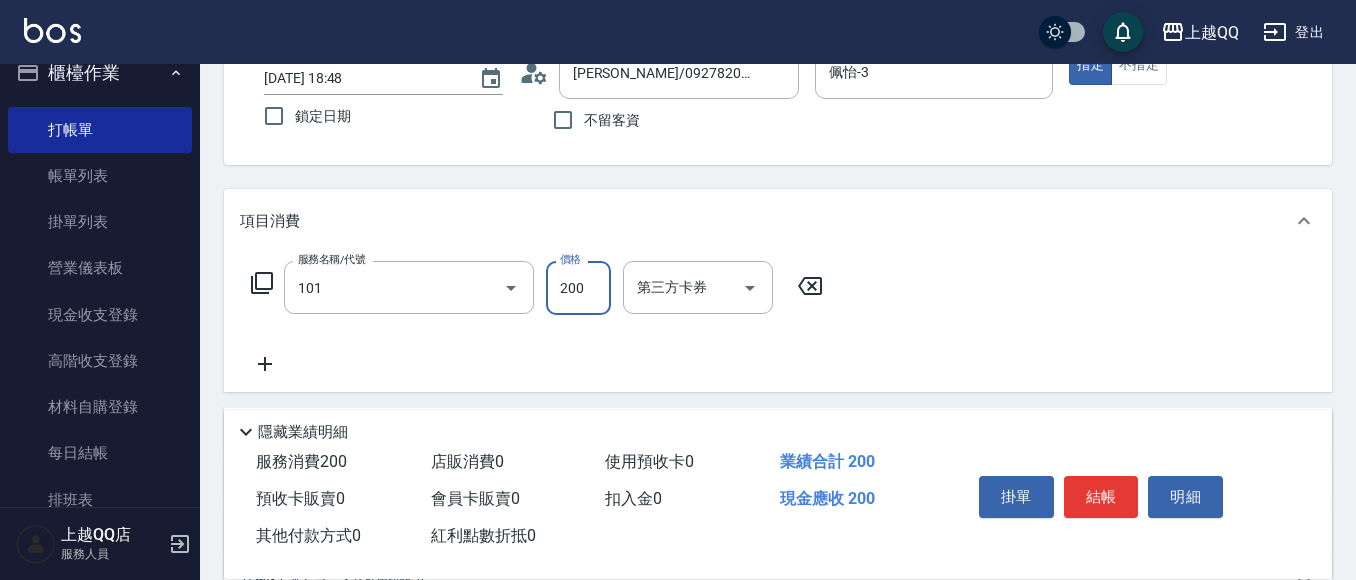 type on "洗髮(101)" 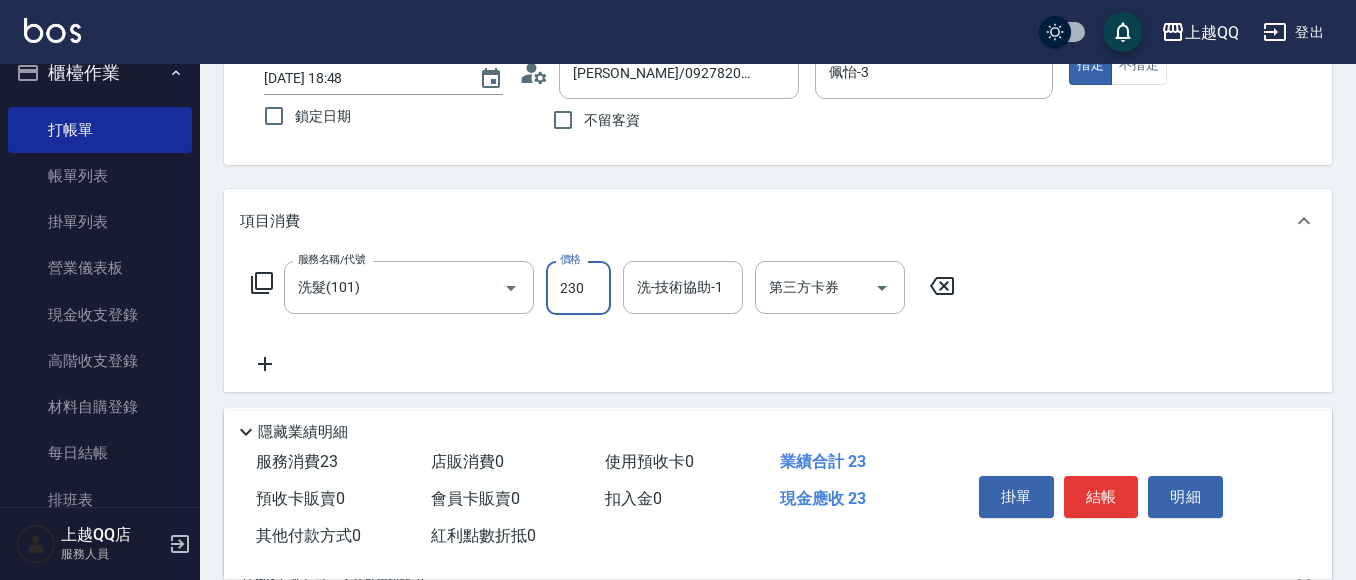 type on "230" 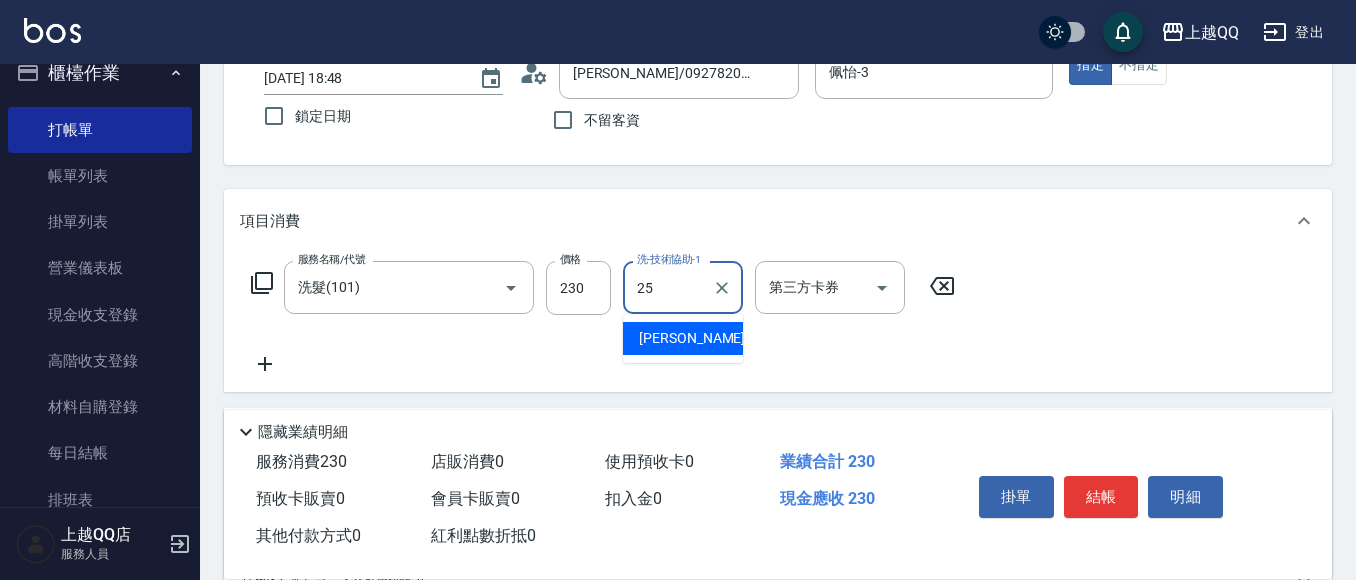 type on "[PERSON_NAME]-25" 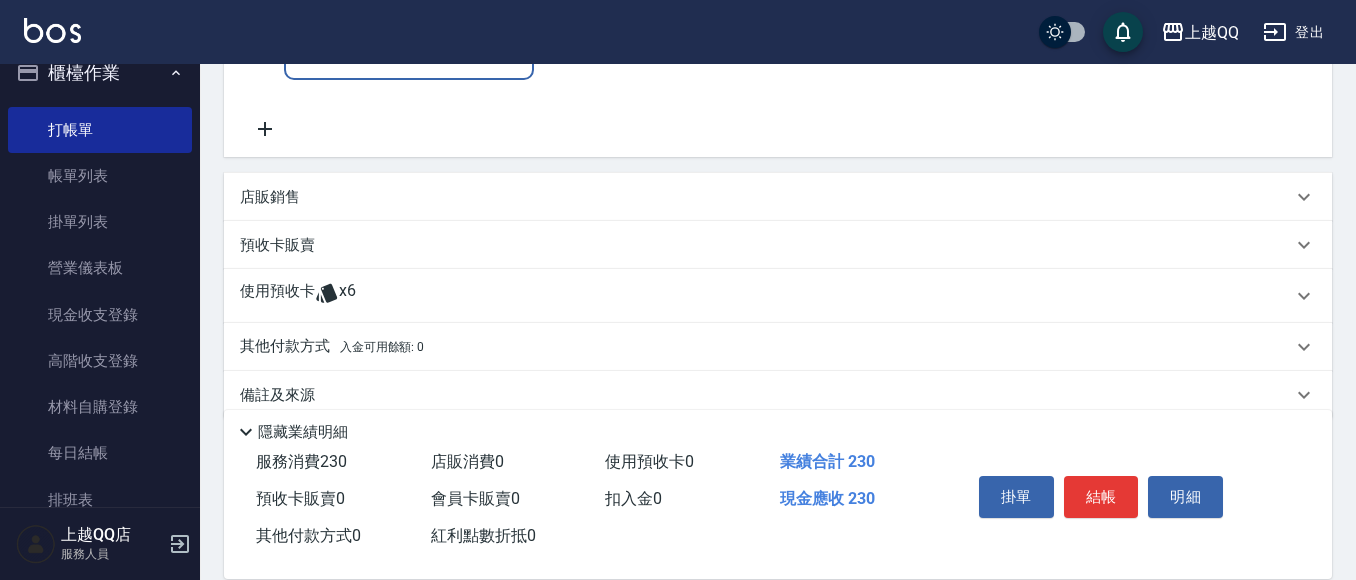 scroll, scrollTop: 453, scrollLeft: 0, axis: vertical 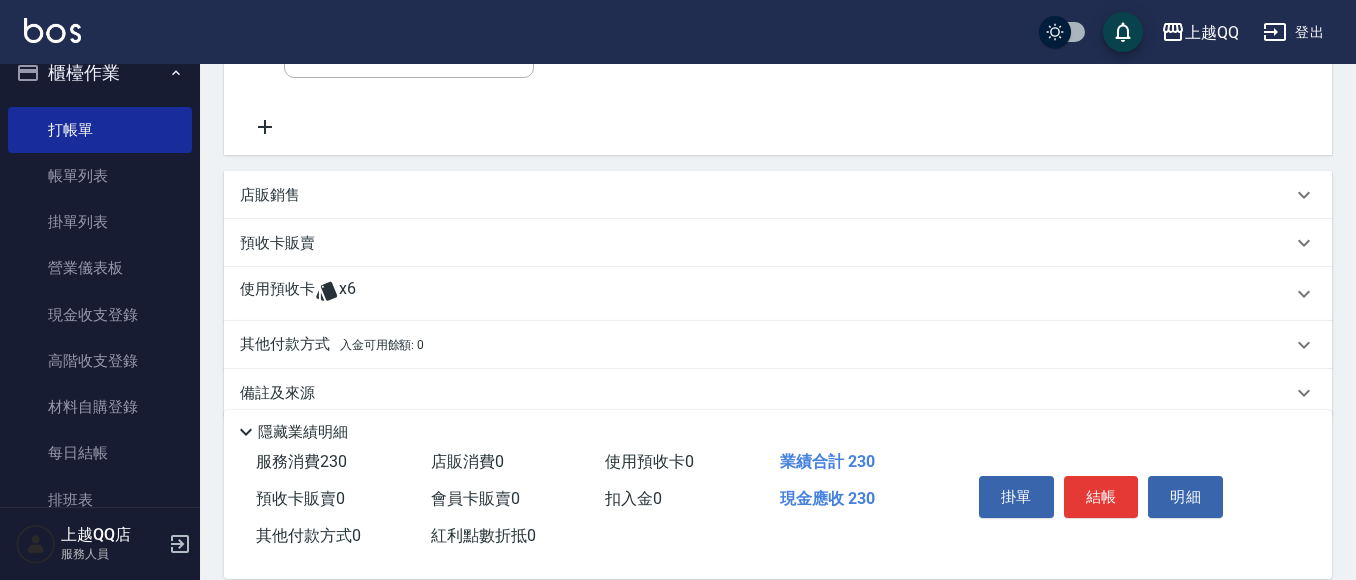click on "使用預收卡" at bounding box center (277, 294) 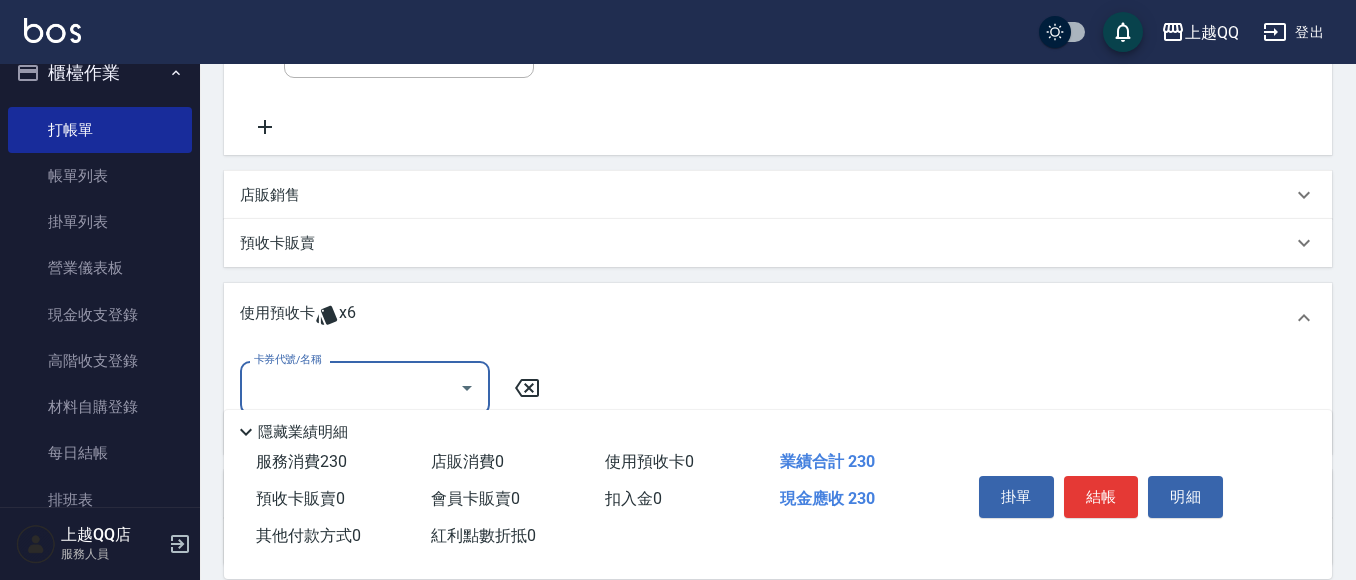 scroll, scrollTop: 0, scrollLeft: 0, axis: both 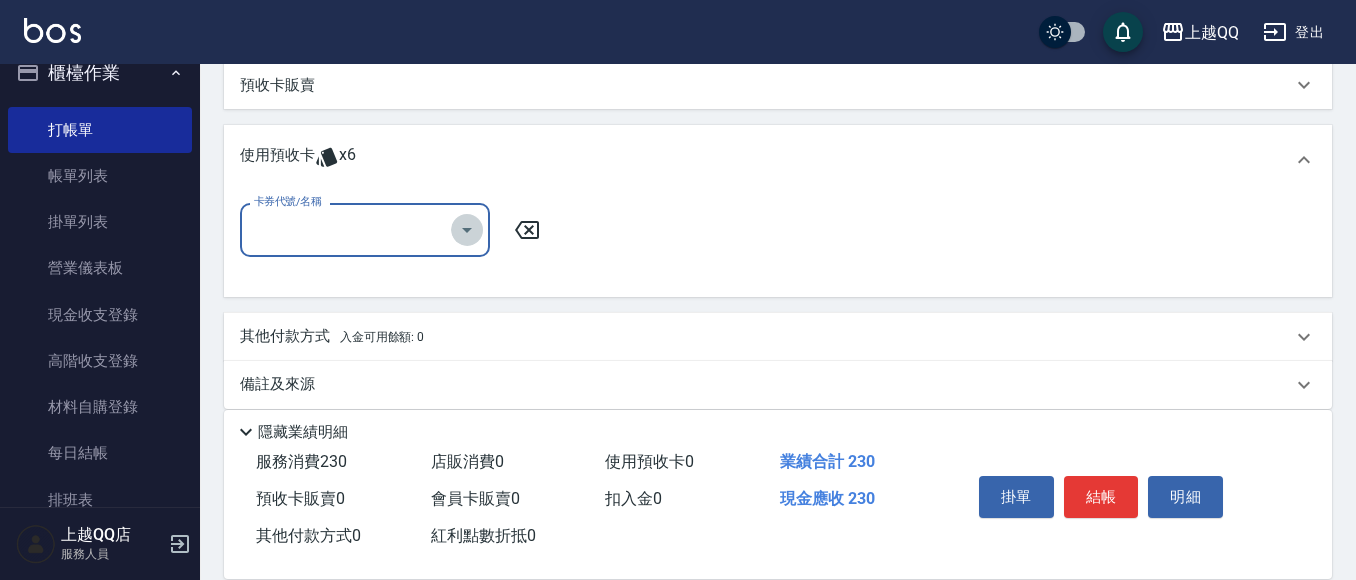 click 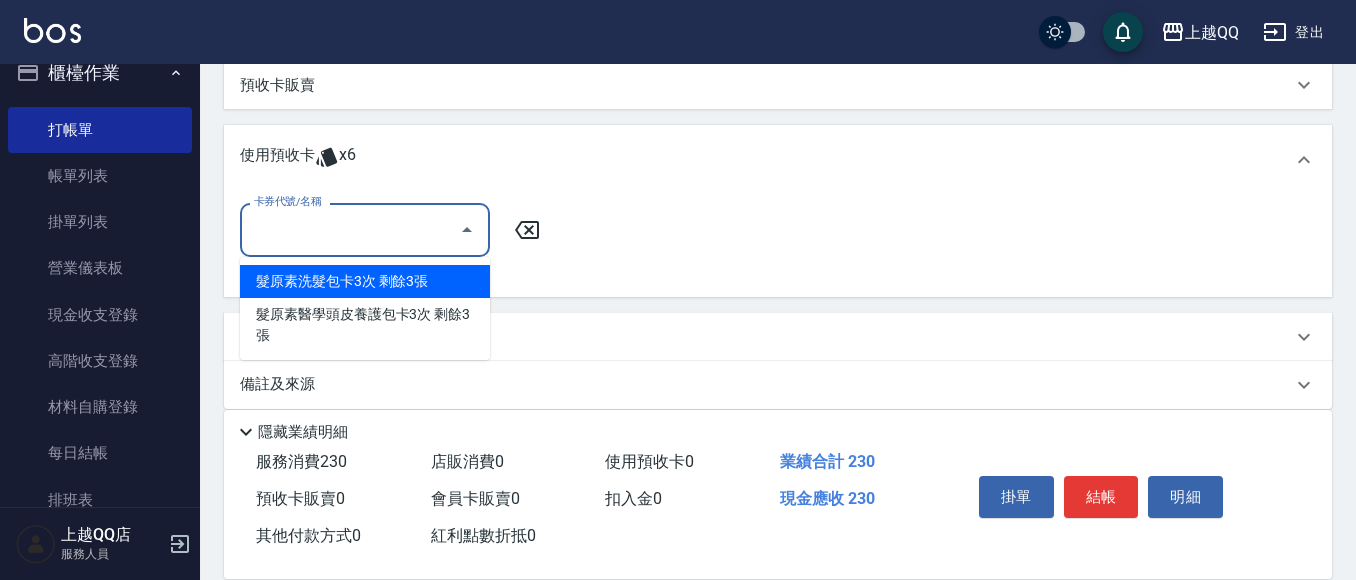 click on "髮原素洗髮包卡3次 剩餘3張" at bounding box center (365, 281) 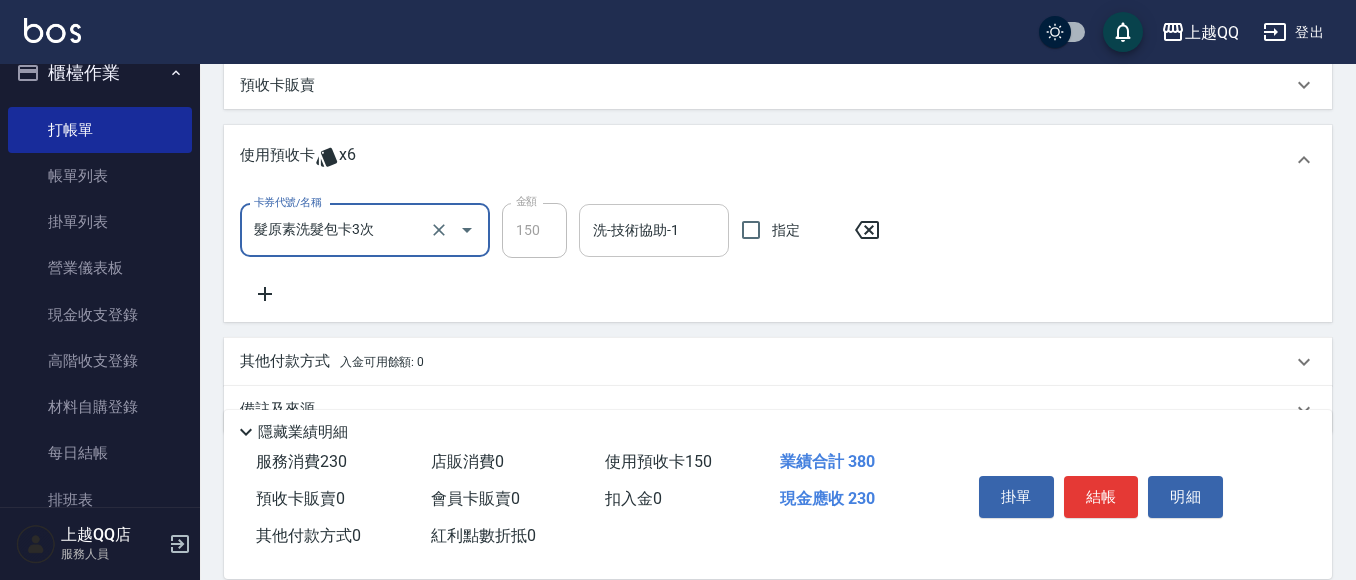click on "洗-技術協助-1 洗-技術協助-1" at bounding box center [654, 230] 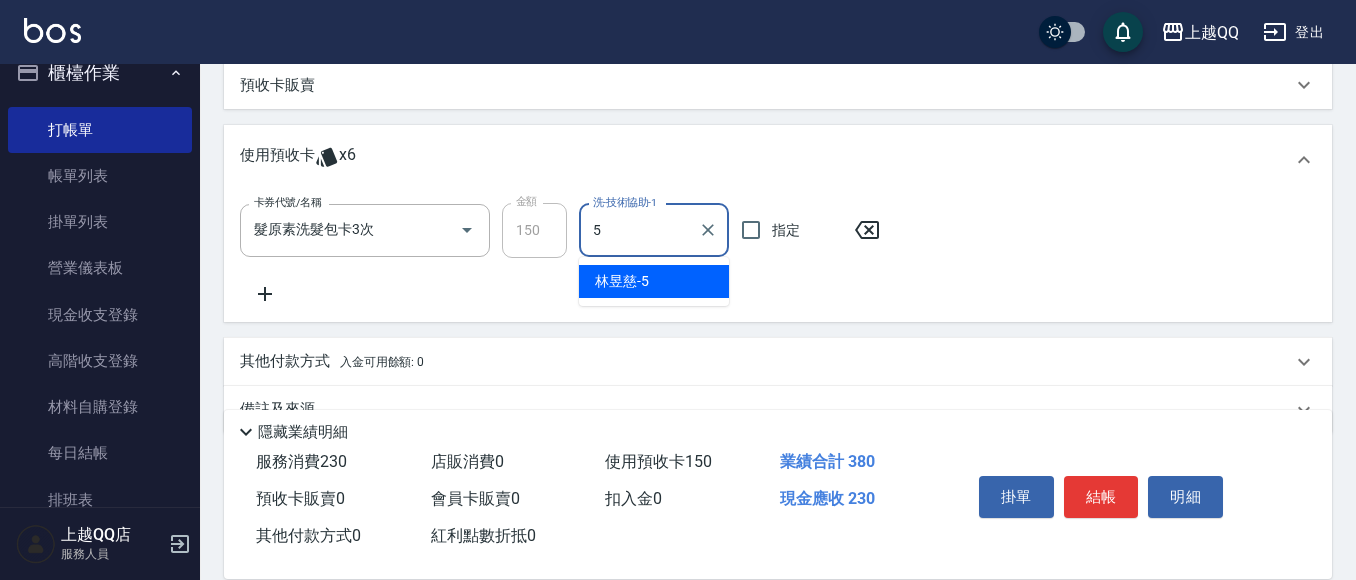 type on "[PERSON_NAME]5" 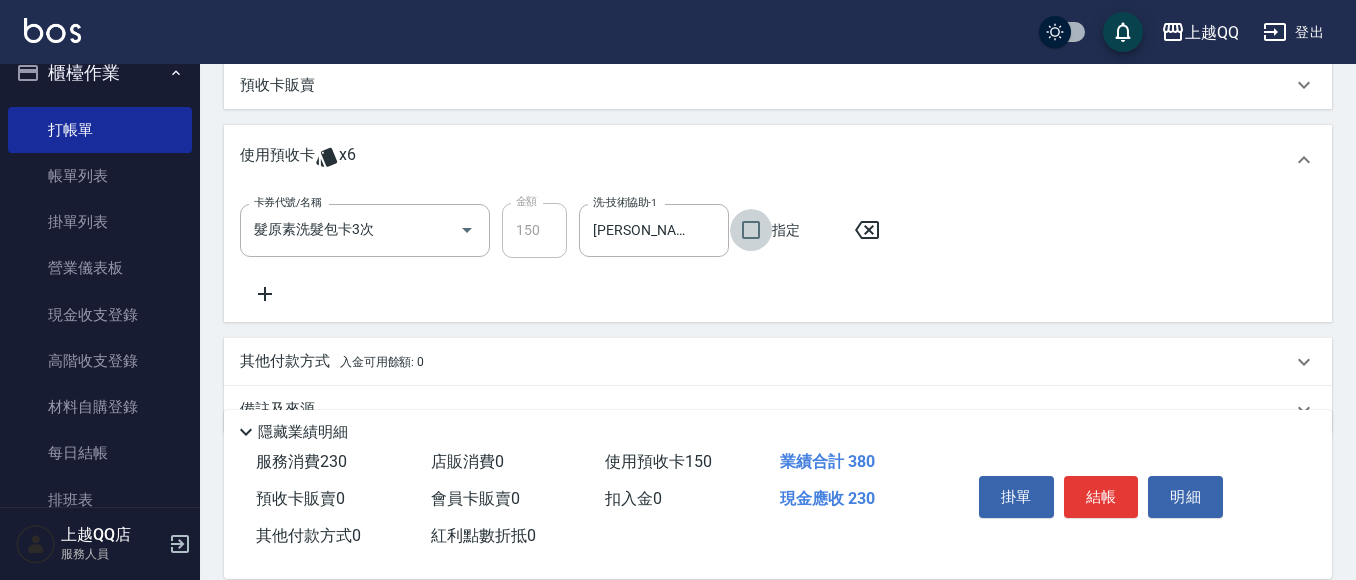 click 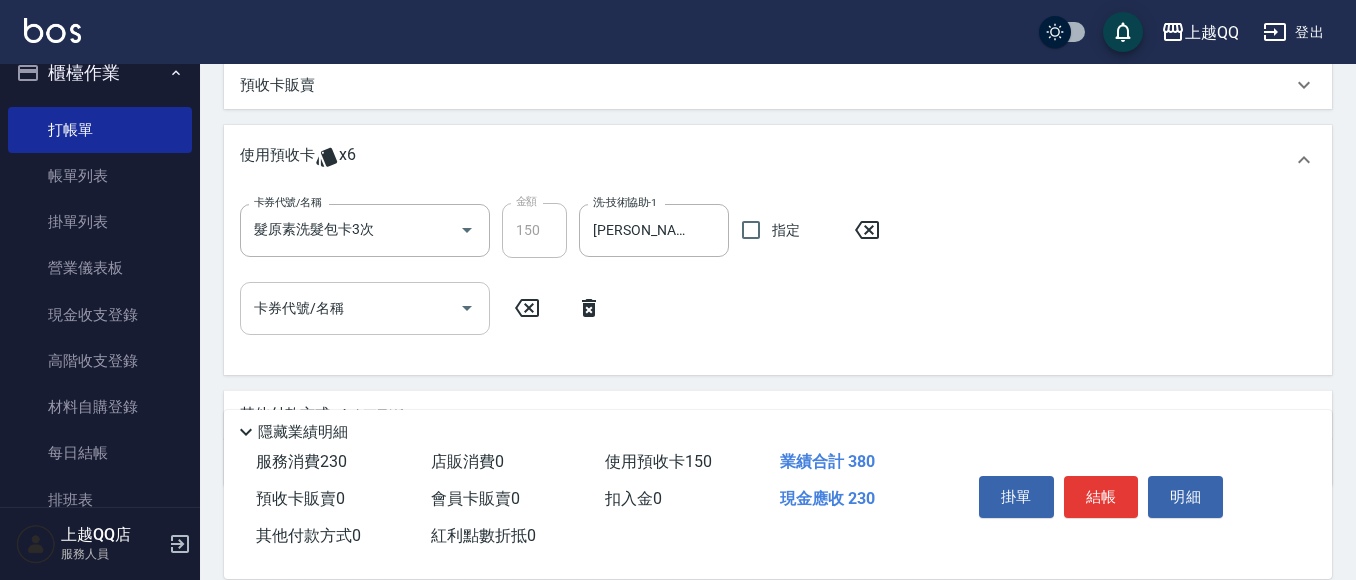 click 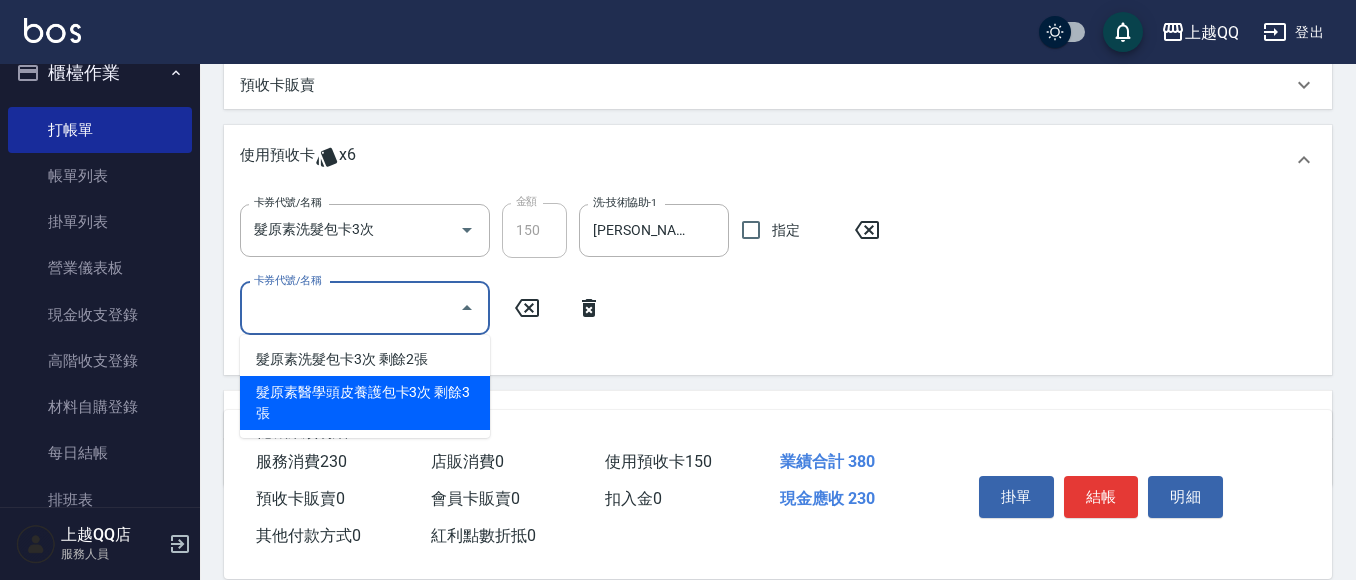 click on "髮原素醫學頭皮養護包卡3次 剩餘3張" at bounding box center [365, 403] 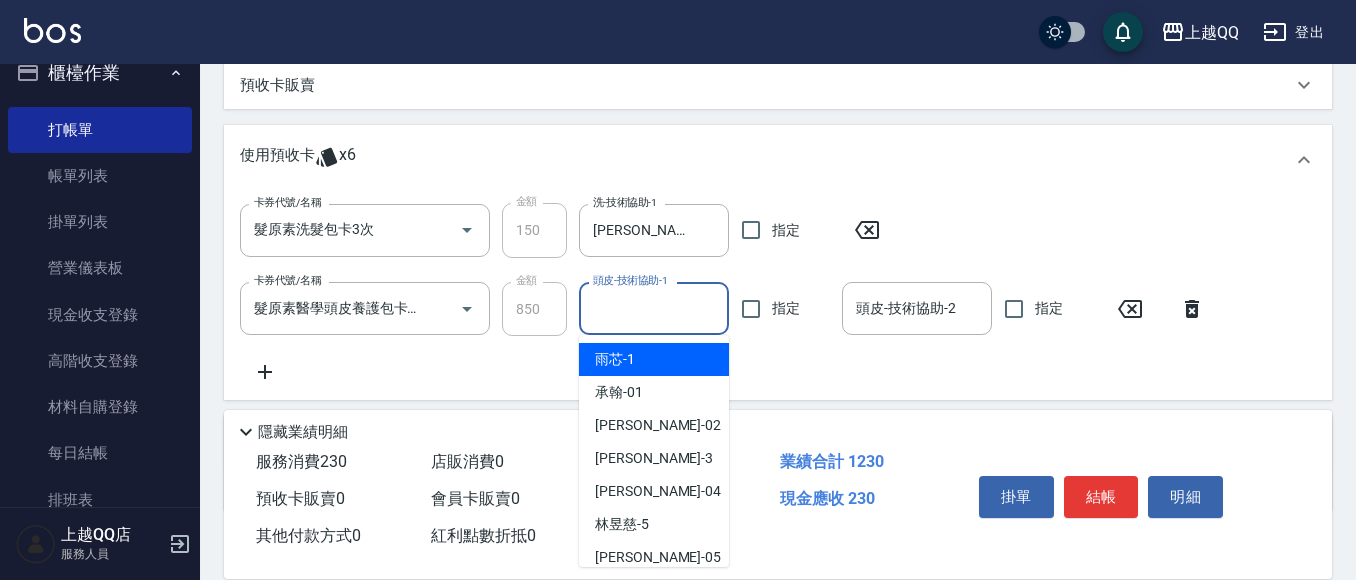 click on "頭皮-技術協助-1" at bounding box center [654, 308] 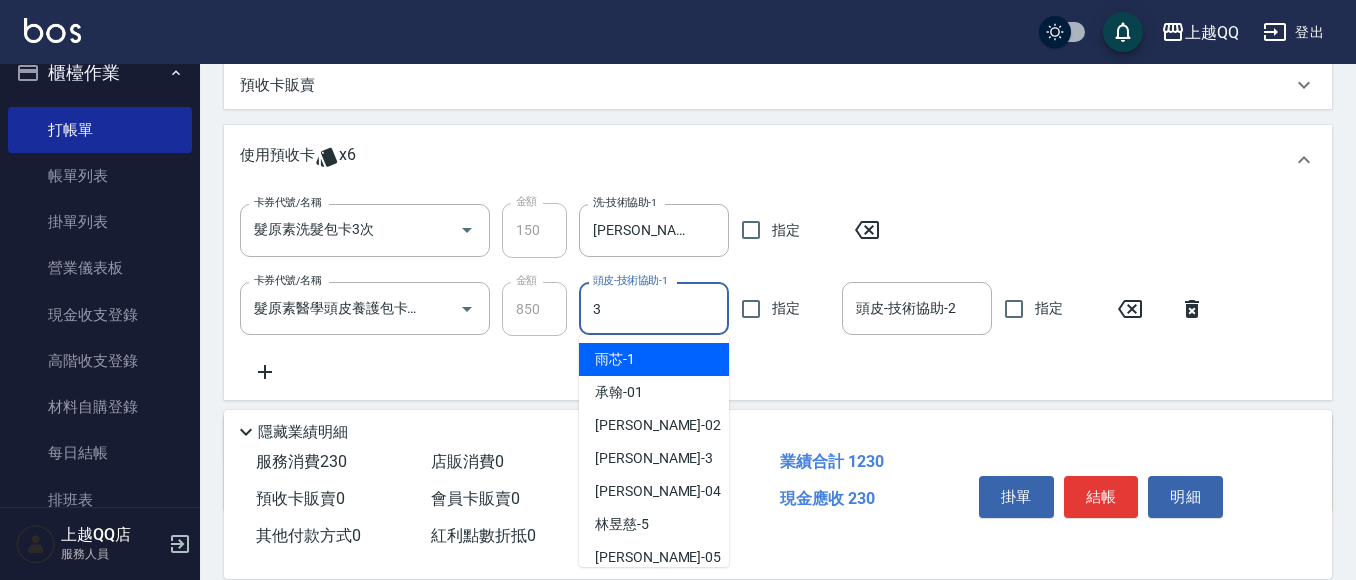 type on "佩怡-3" 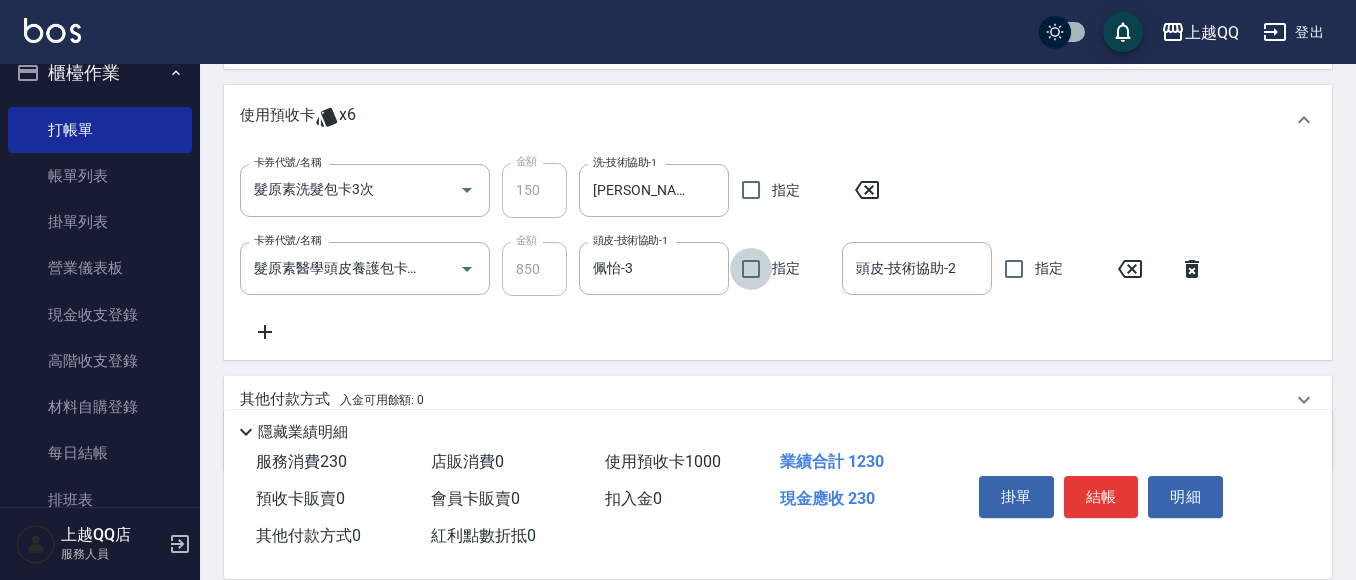 scroll, scrollTop: 660, scrollLeft: 0, axis: vertical 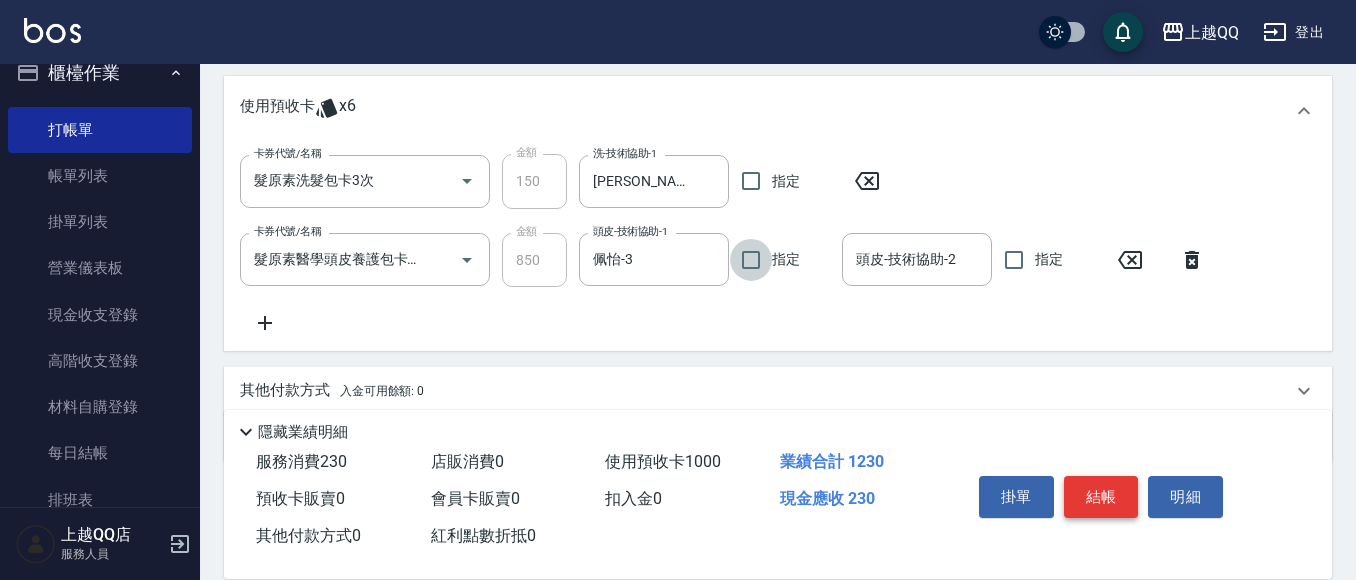 click on "結帳" at bounding box center [1101, 497] 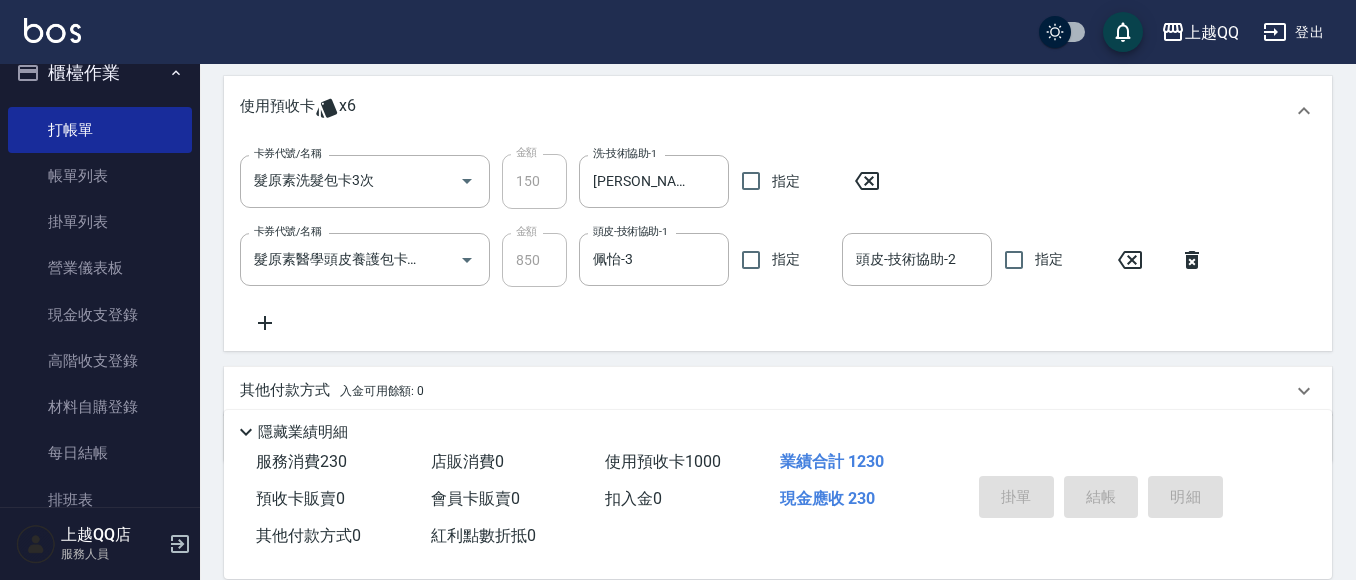 type 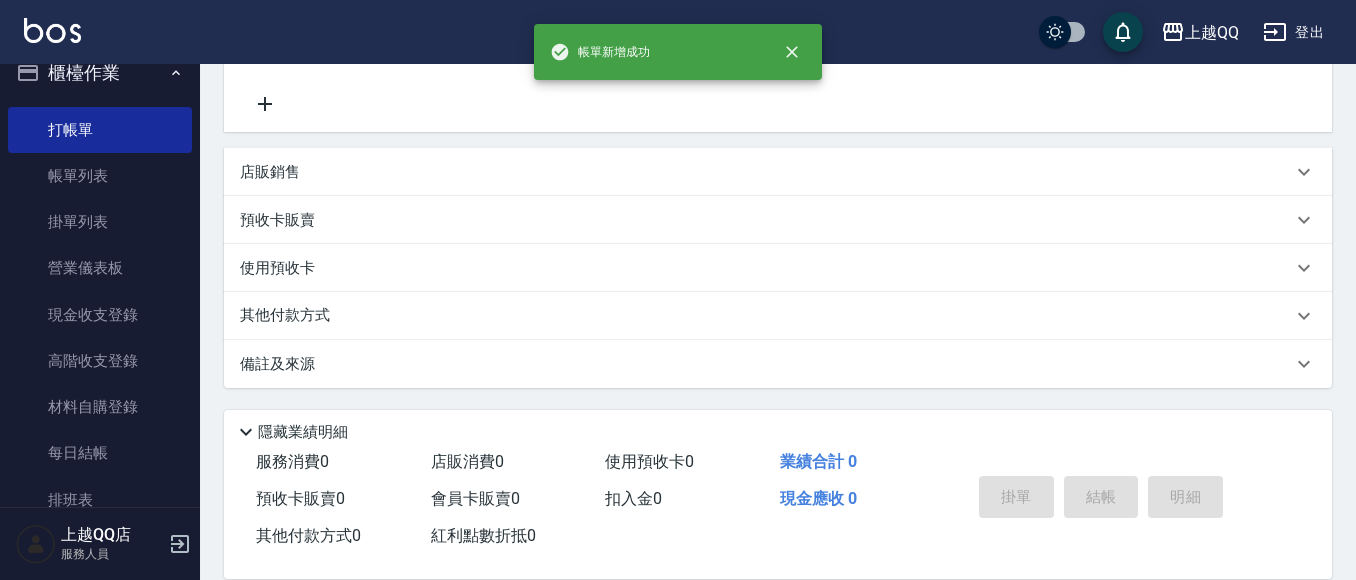 scroll, scrollTop: 0, scrollLeft: 0, axis: both 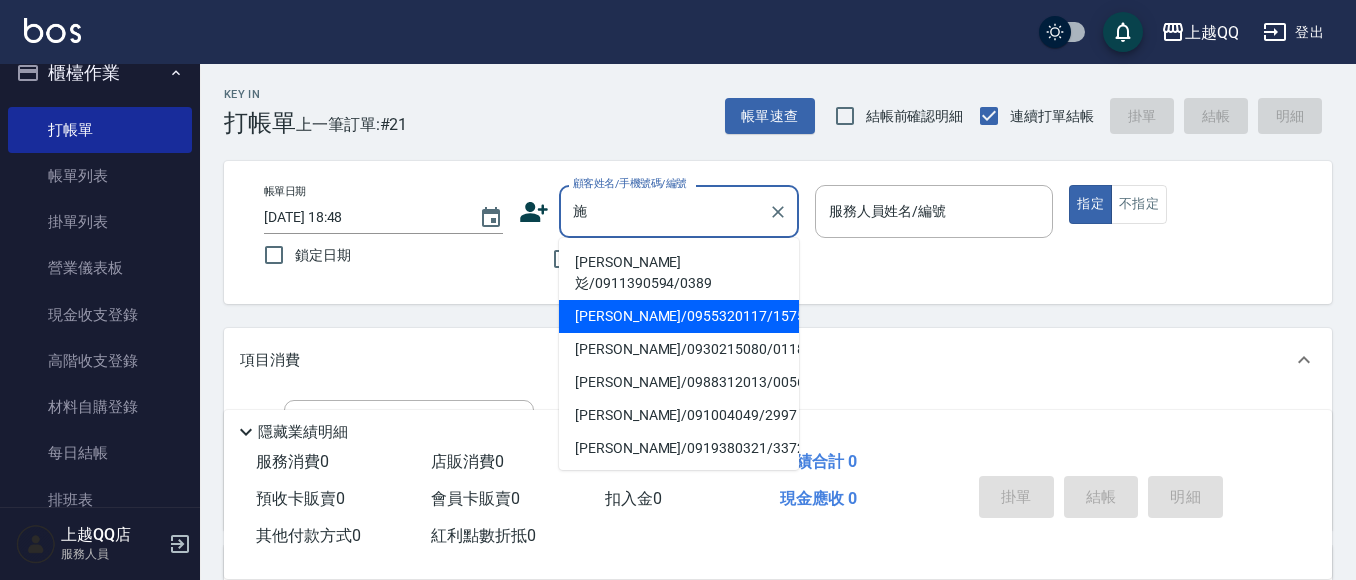 click on "[PERSON_NAME]/0955320117/1575" at bounding box center [679, 316] 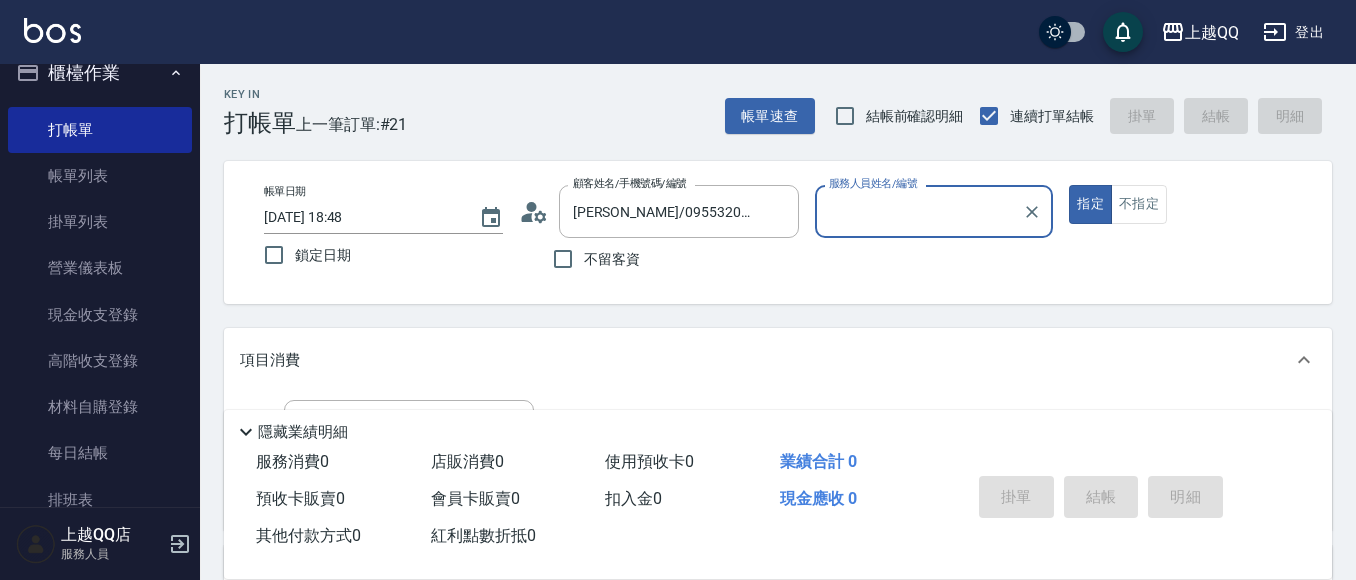 type on "佩怡-3" 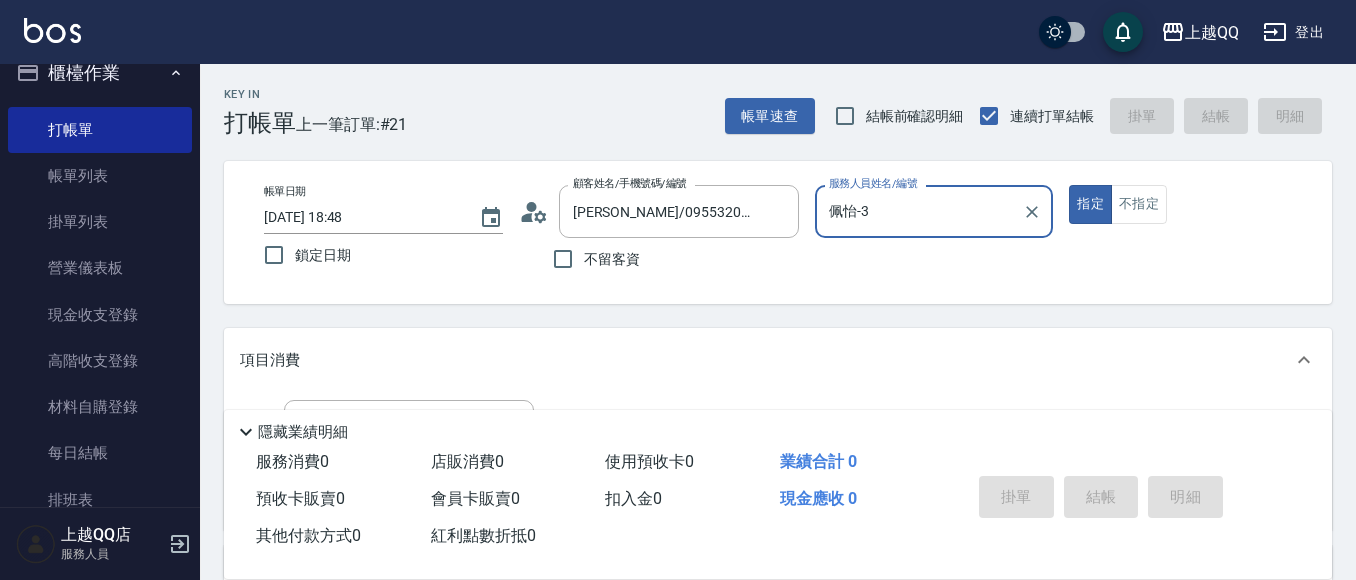scroll, scrollTop: 80, scrollLeft: 0, axis: vertical 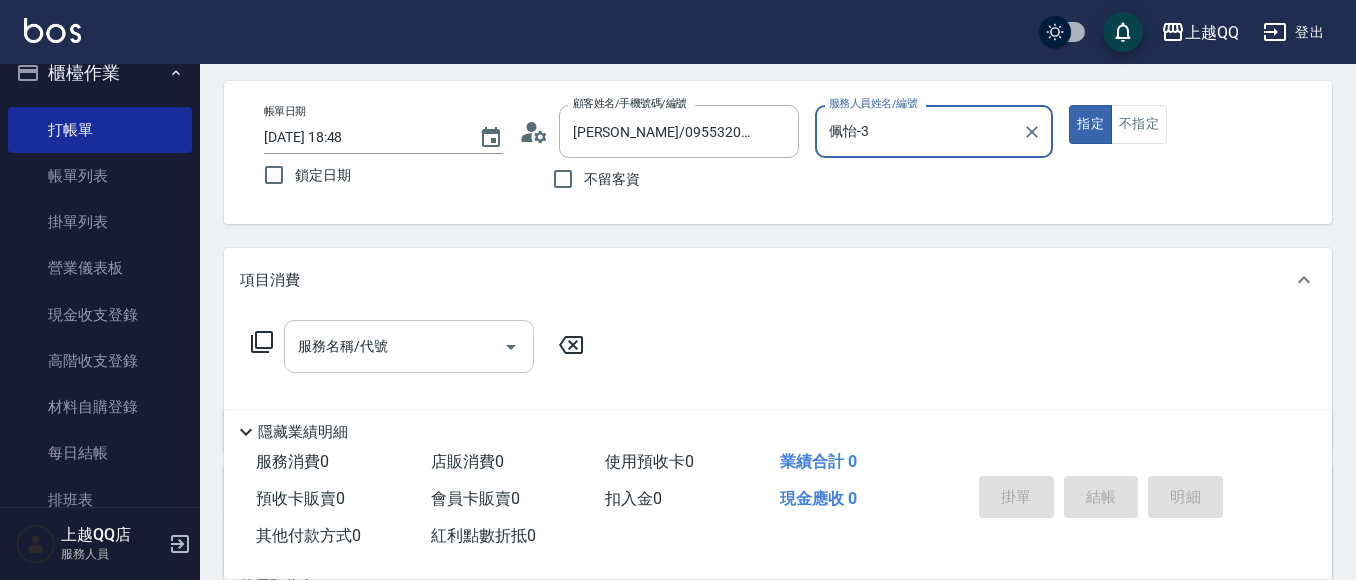 click on "服務名稱/代號" at bounding box center (409, 346) 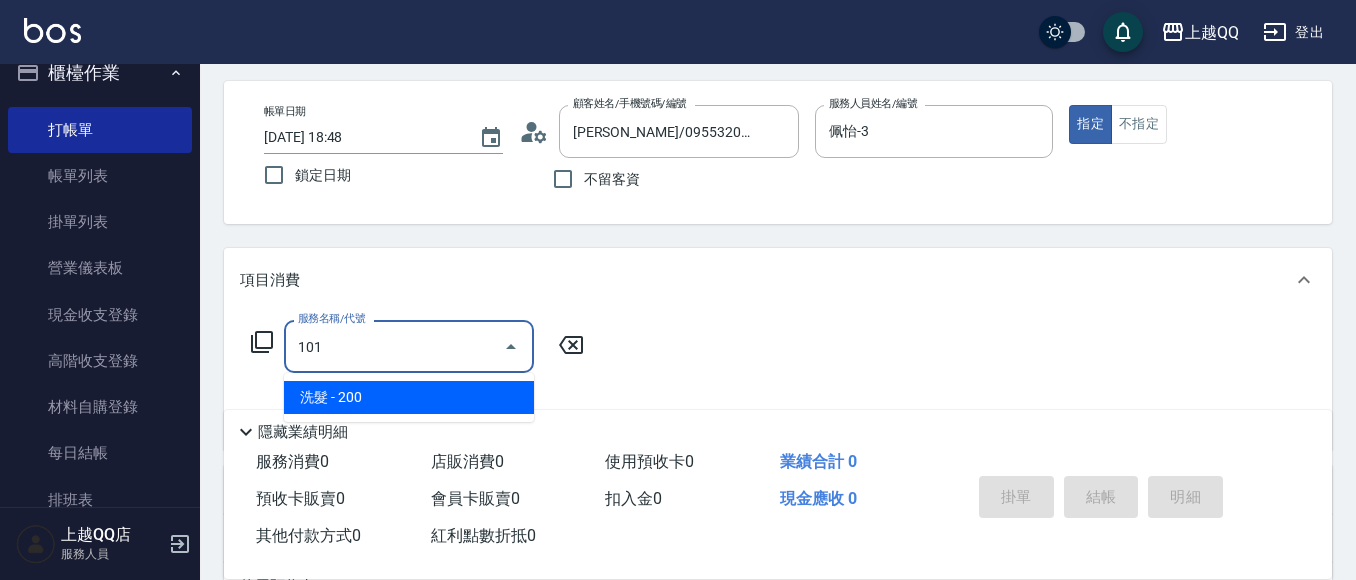 type on "洗髮(101)" 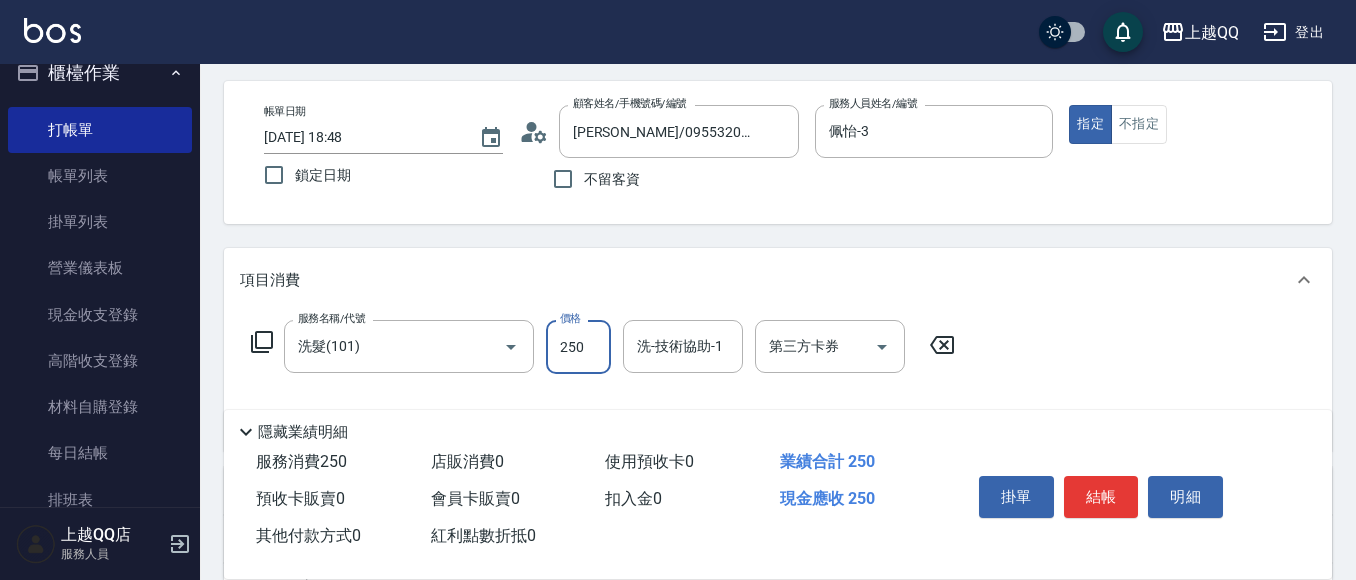 type on "250" 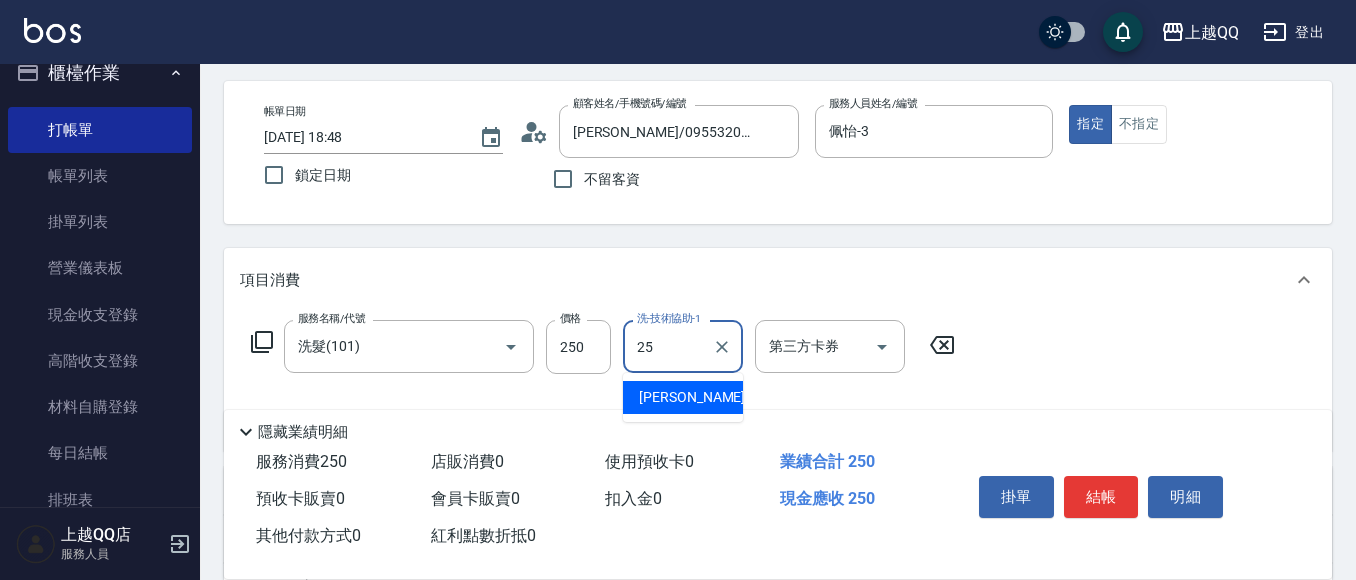 type on "[PERSON_NAME]-25" 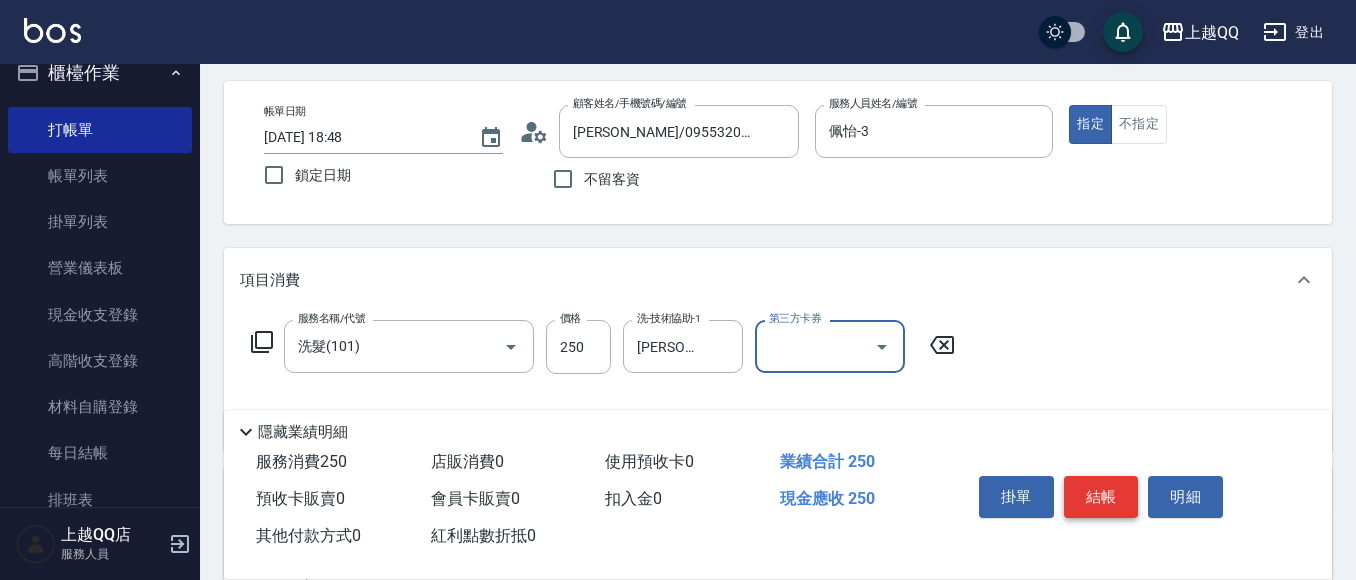 click on "結帳" at bounding box center [1101, 497] 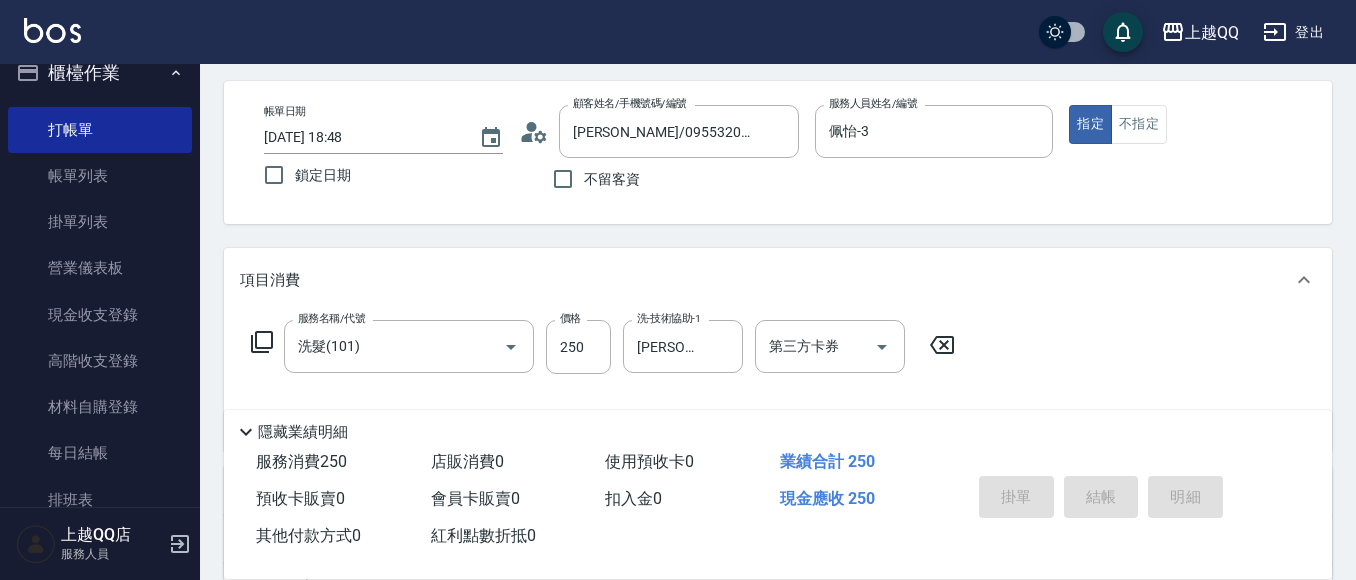 type on "[DATE] 18:49" 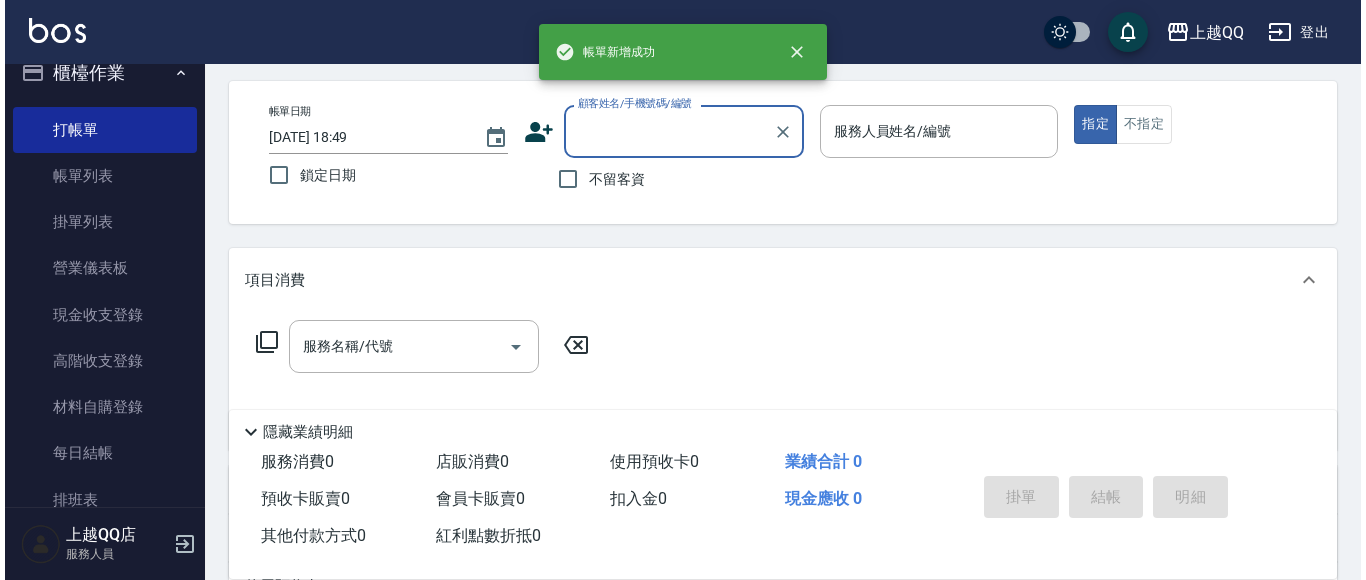 scroll, scrollTop: 0, scrollLeft: 0, axis: both 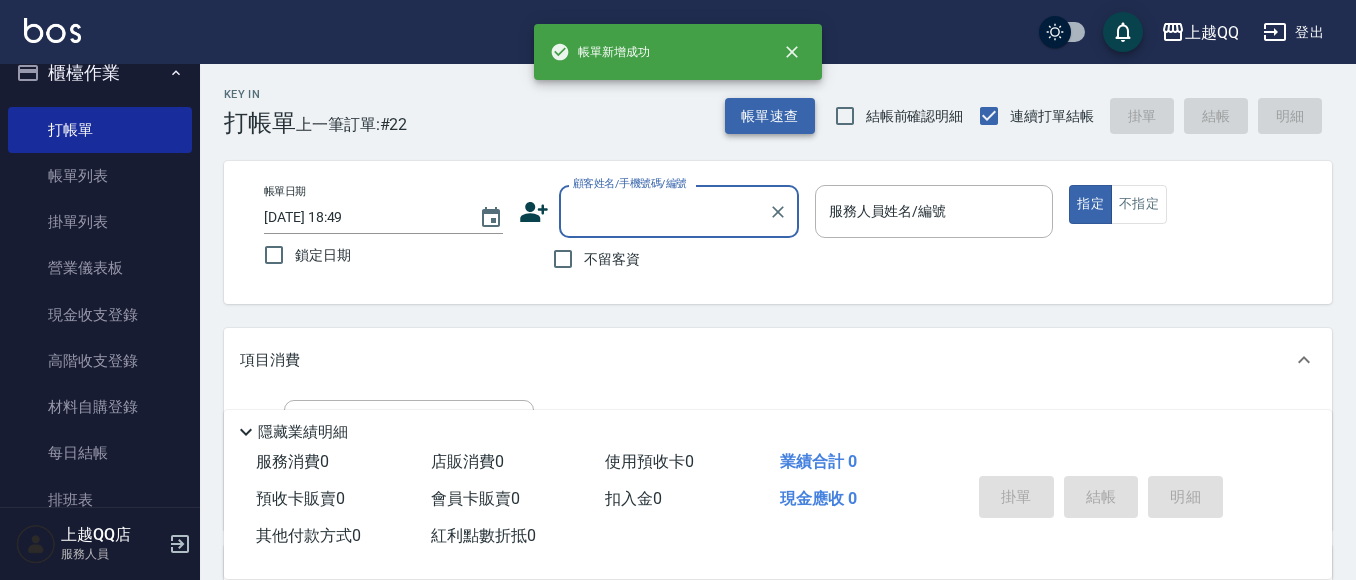click on "帳單速查" at bounding box center [770, 116] 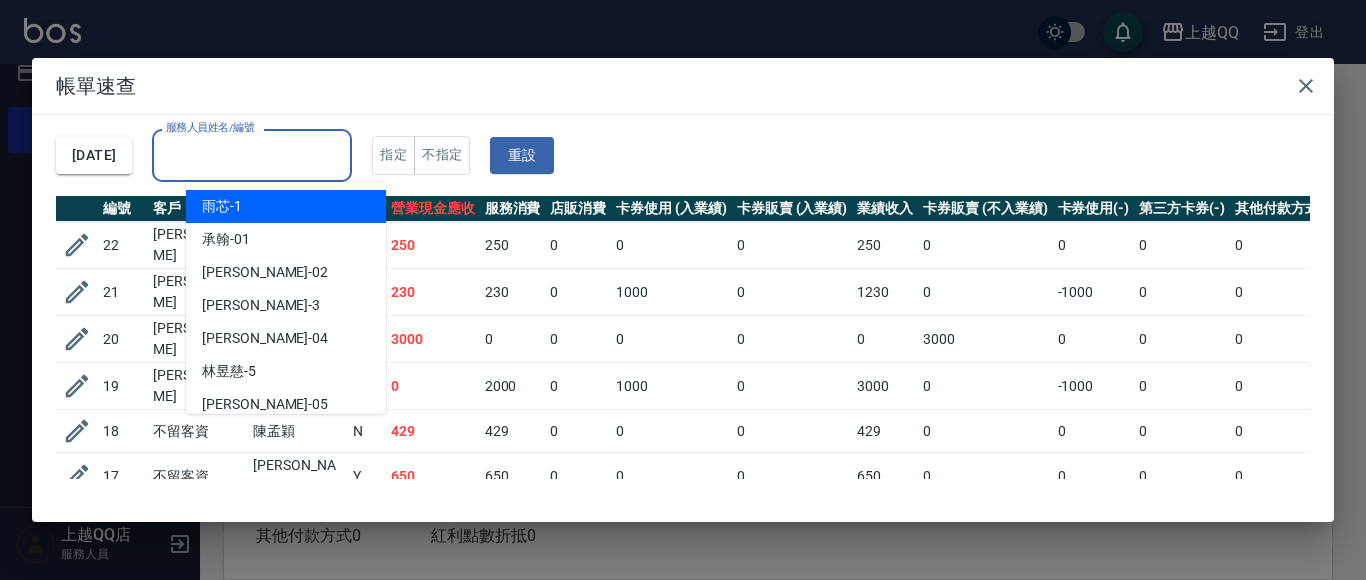 click on "服務人員姓名/編號" at bounding box center (252, 155) 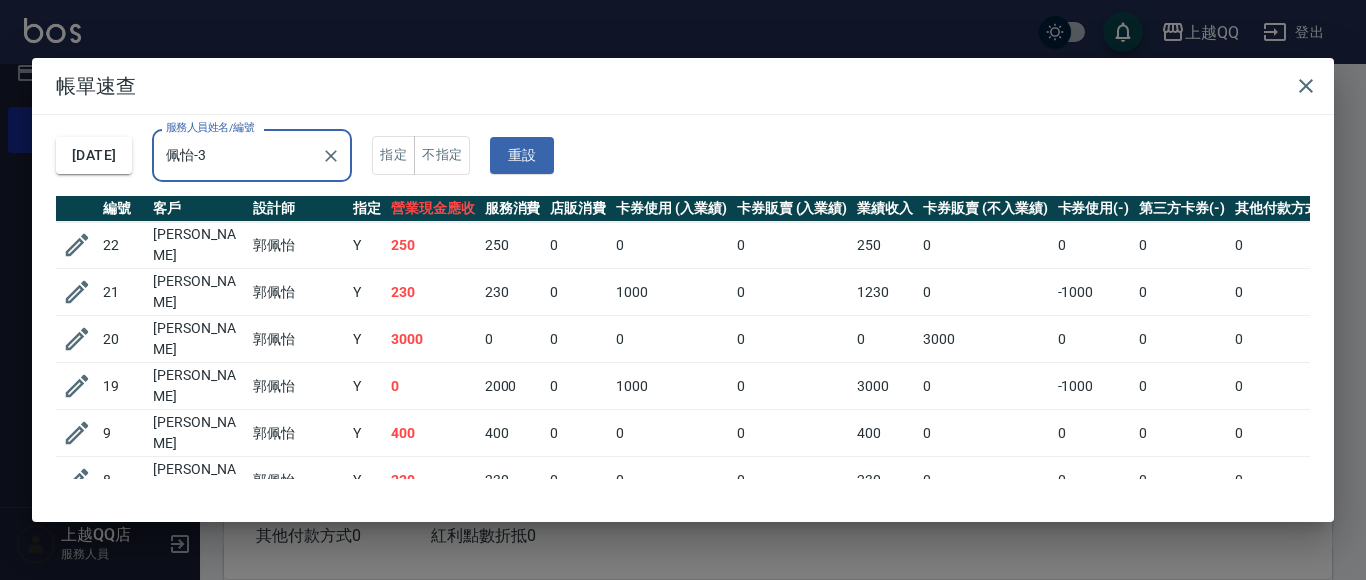 type on "佩怡-3" 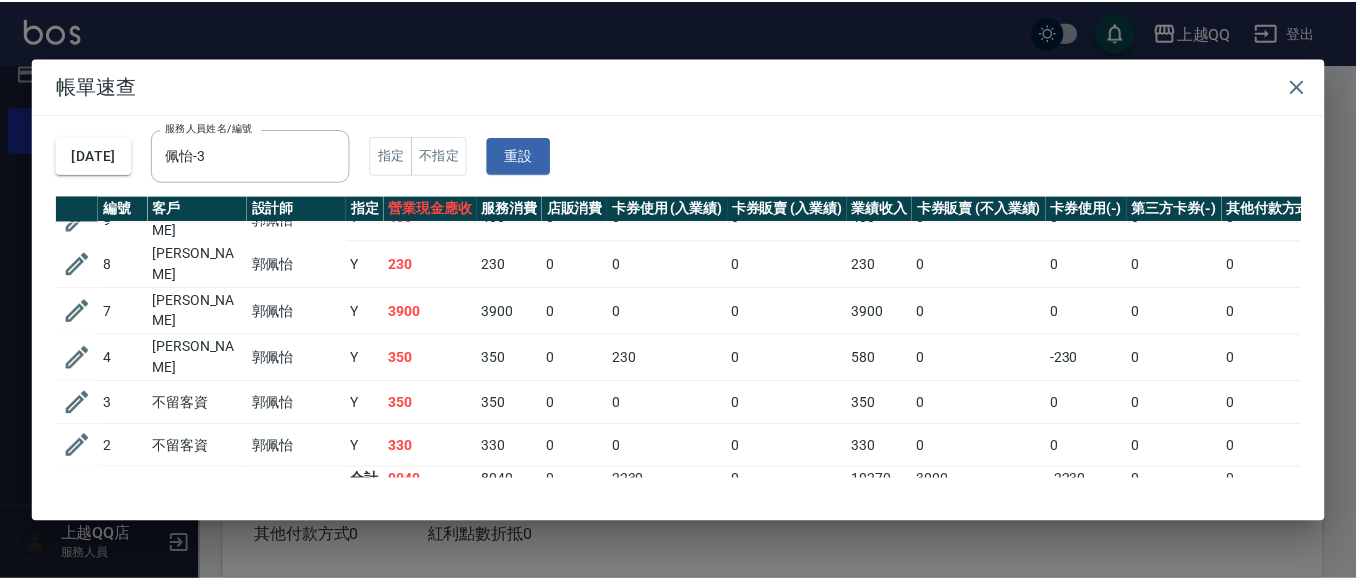 scroll, scrollTop: 0, scrollLeft: 0, axis: both 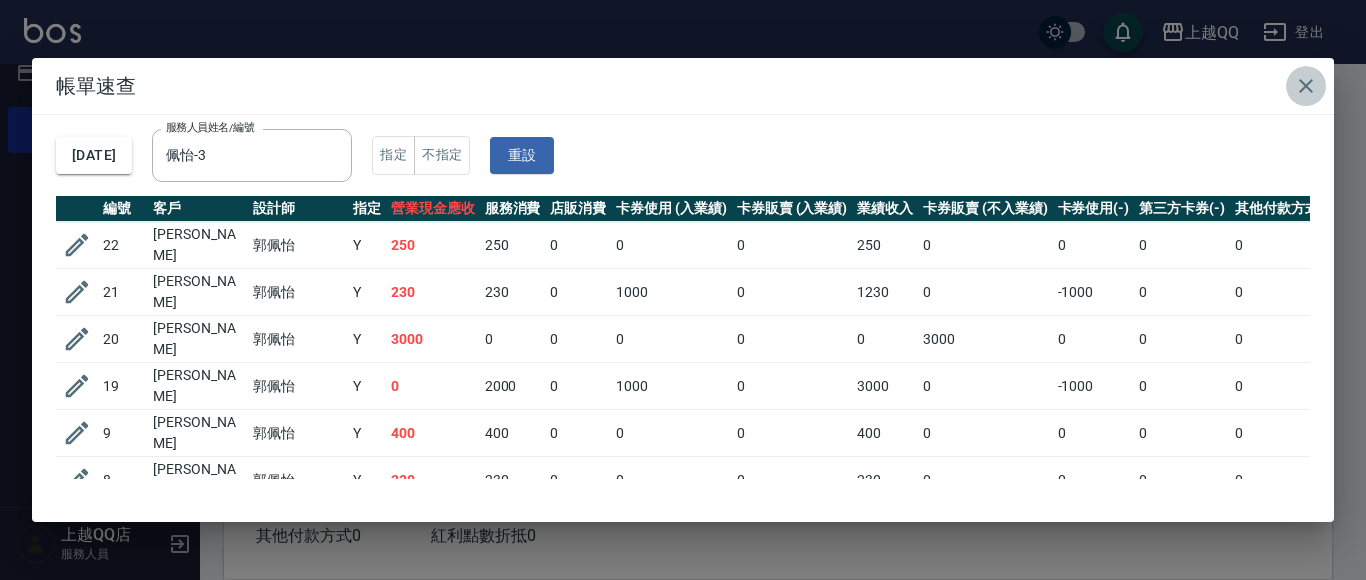 click at bounding box center (1306, 86) 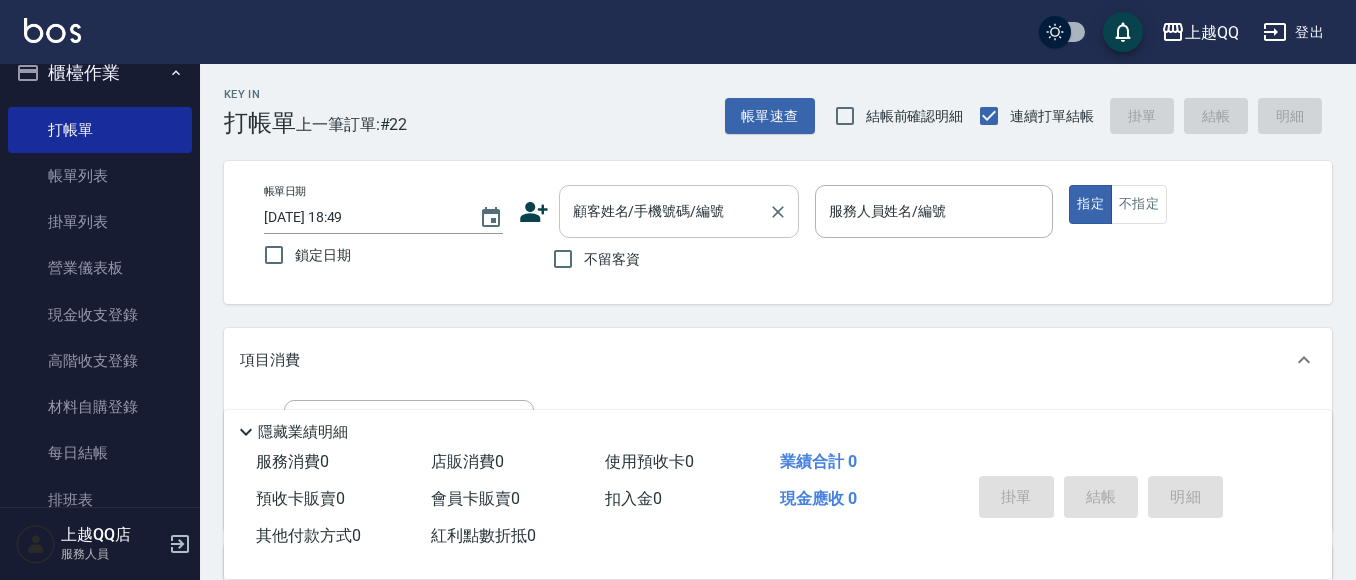 click on "顧客姓名/手機號碼/編號" at bounding box center (679, 211) 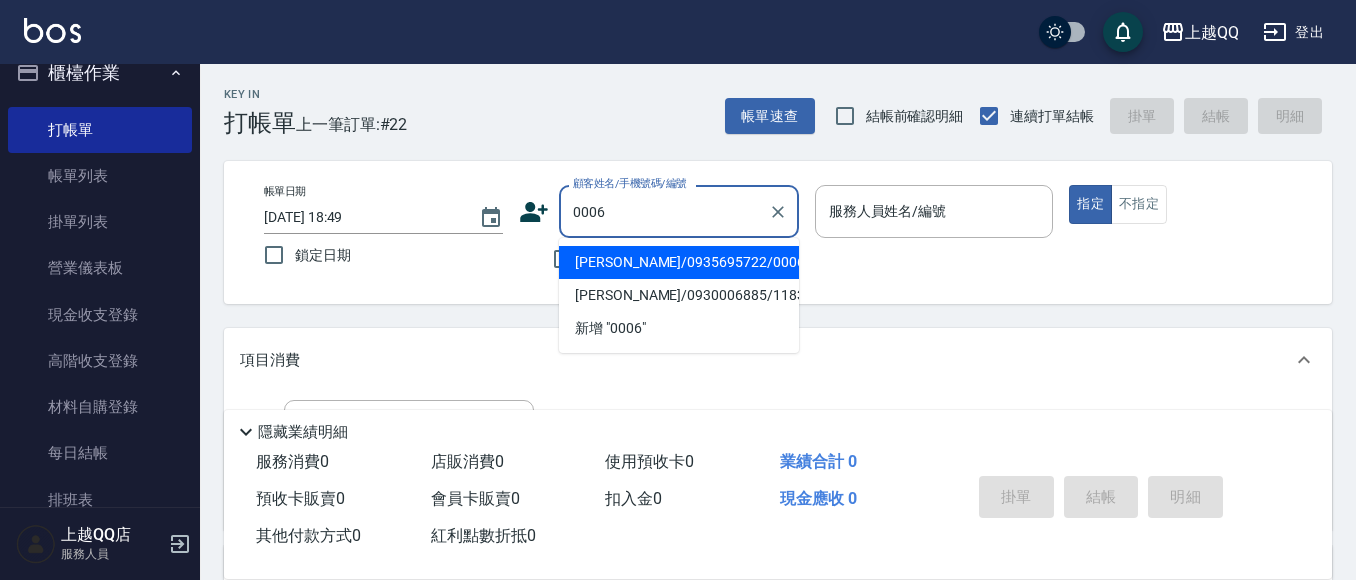 type on "0006" 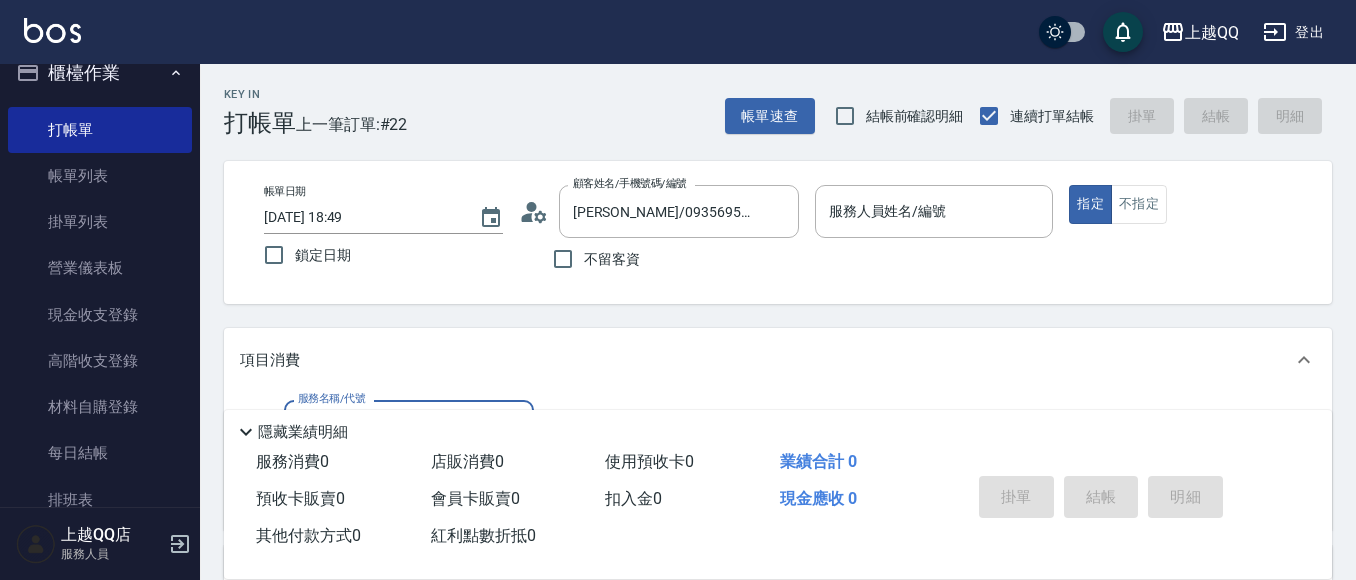 type on "佩怡-3" 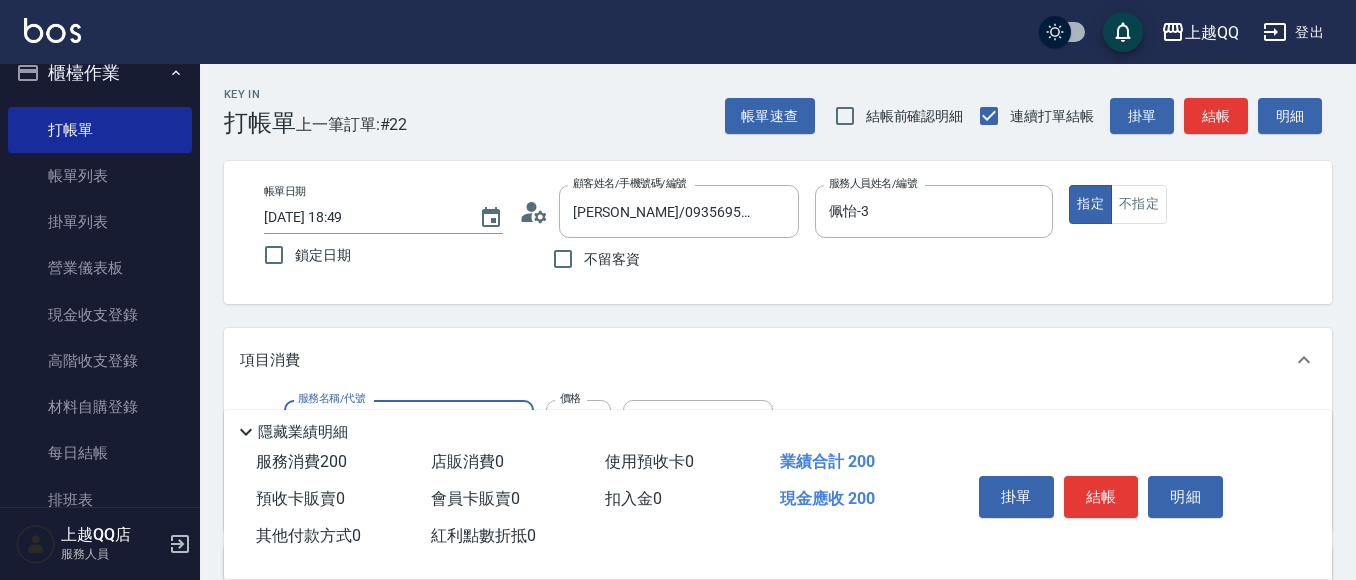 type on "洗髮(101)" 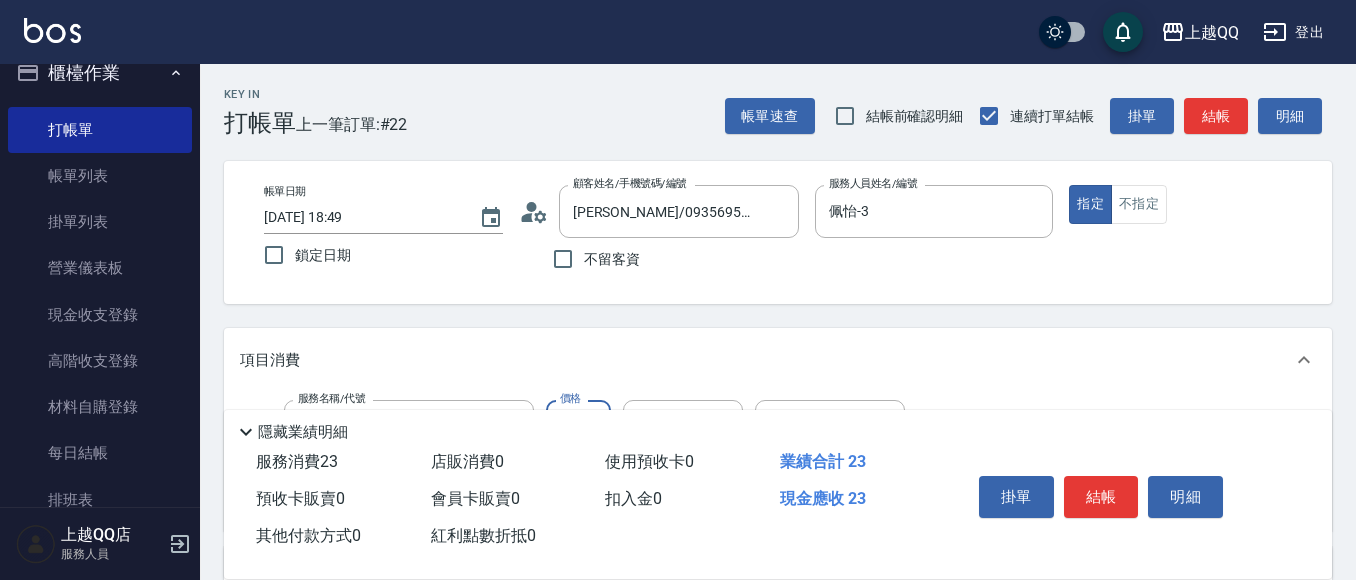 type on "230" 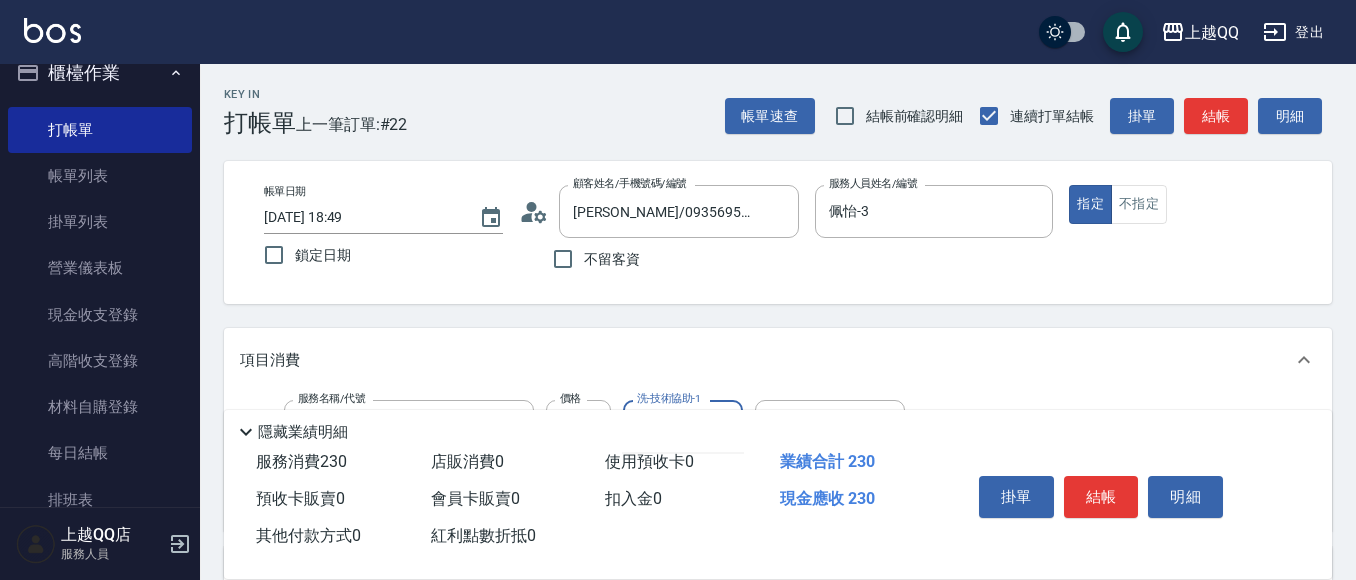 type on "恩恩-26" 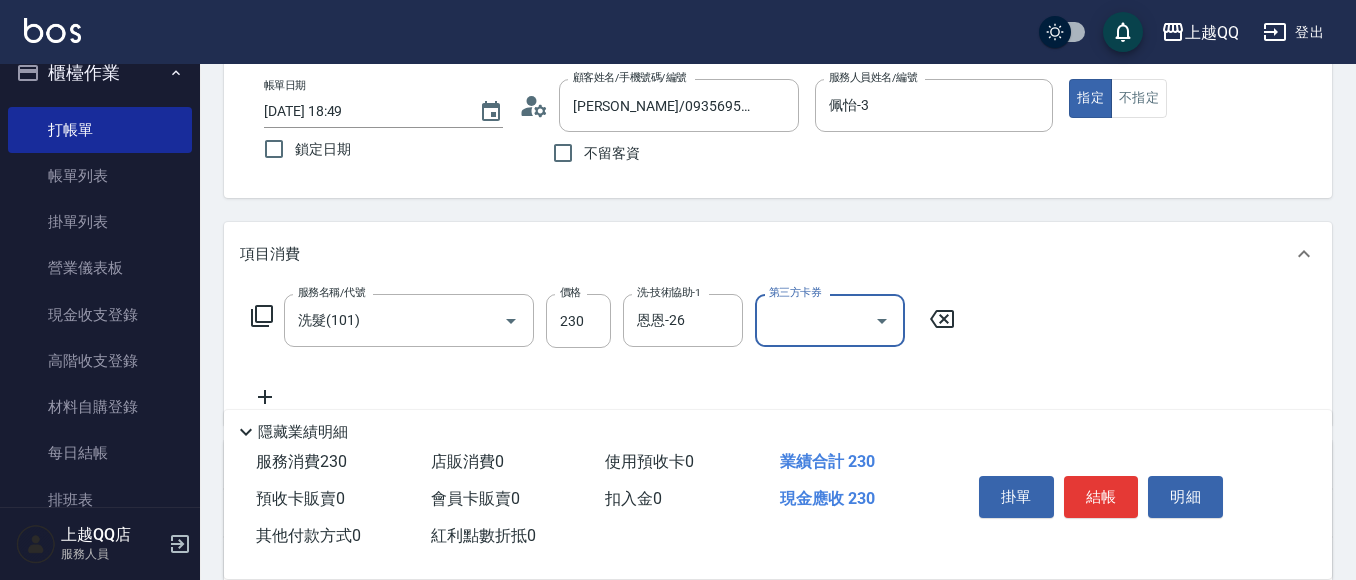 scroll, scrollTop: 140, scrollLeft: 0, axis: vertical 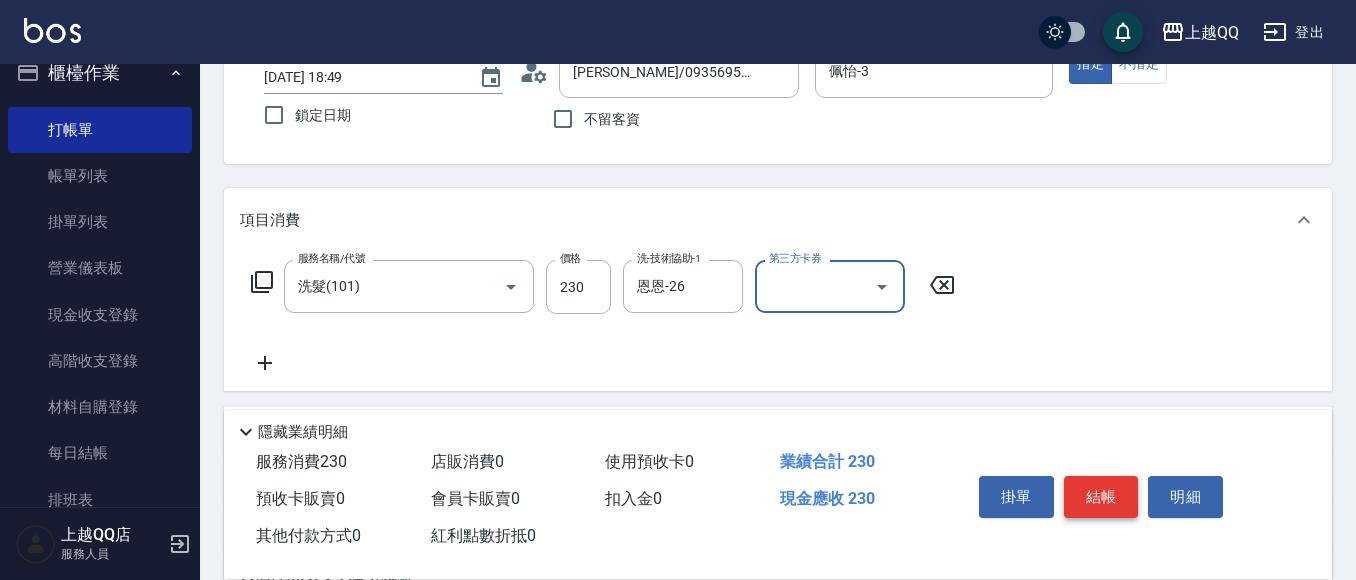 click on "結帳" at bounding box center (1101, 497) 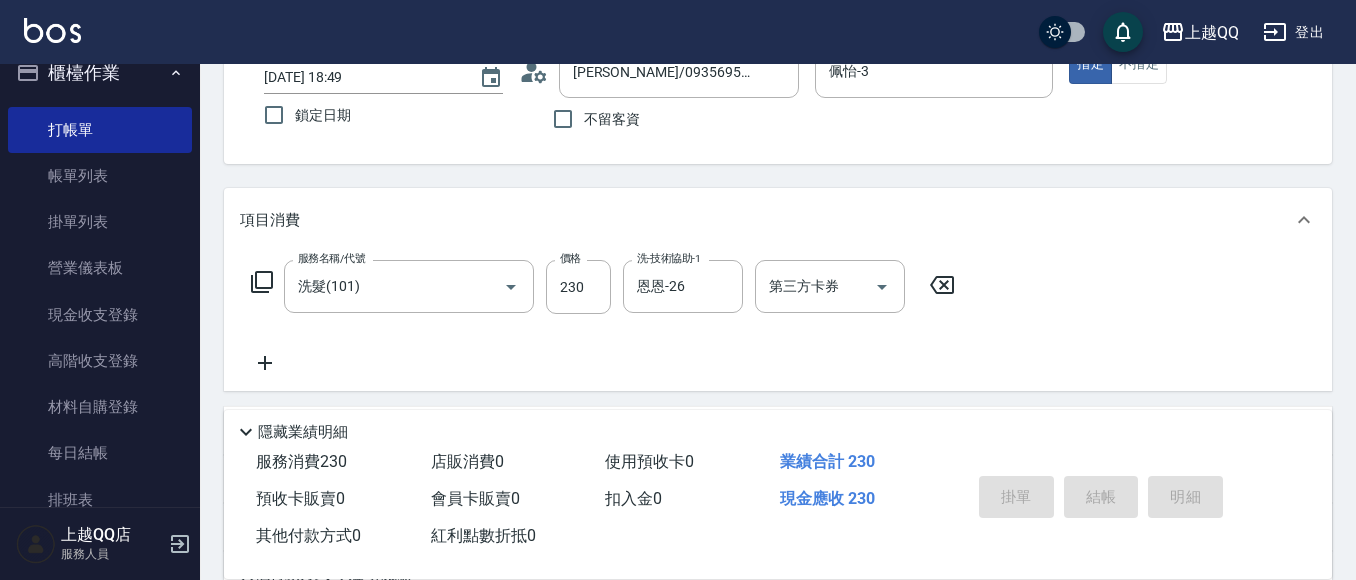 type 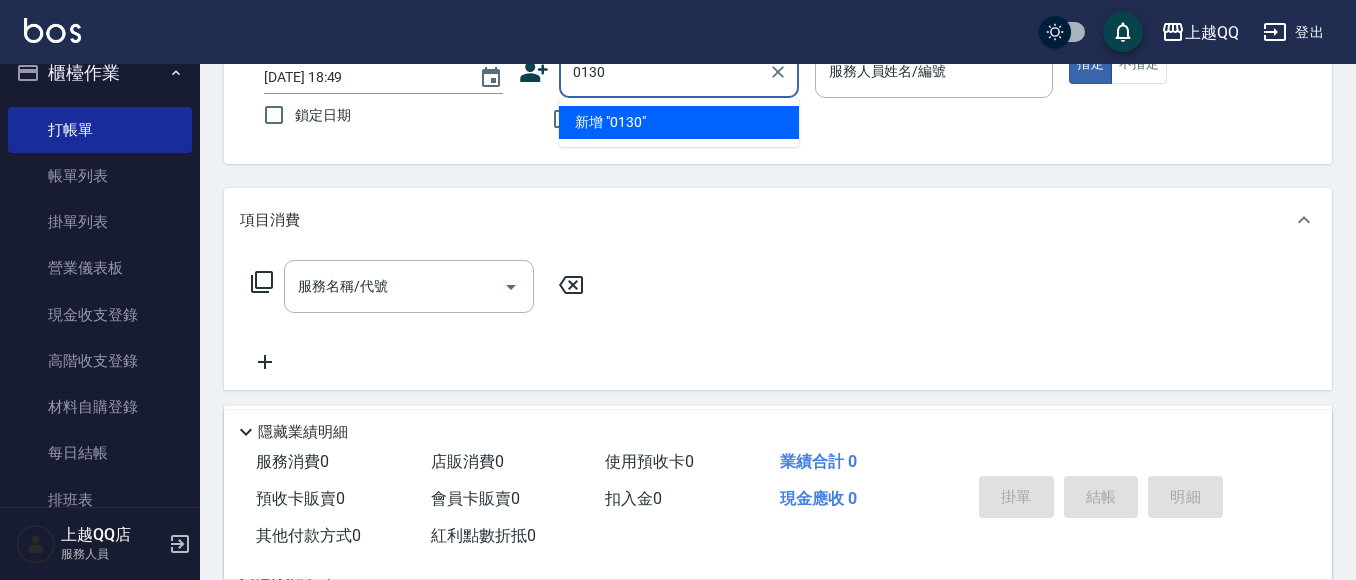 click on "指定" at bounding box center [1090, 64] 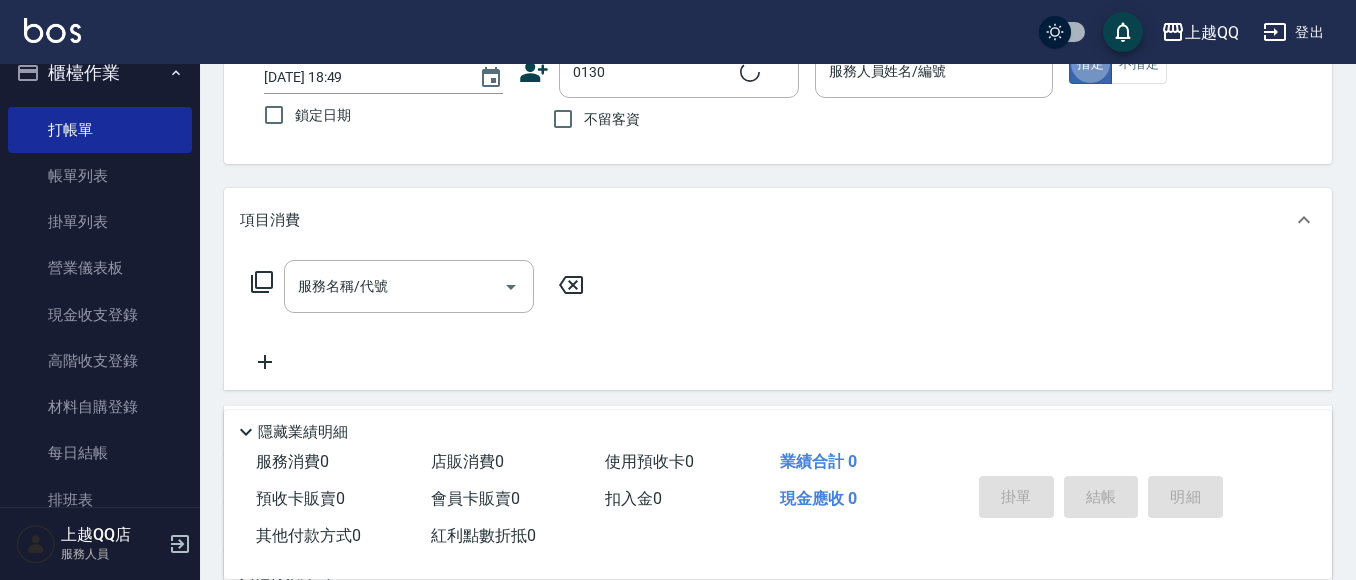 type on "[PERSON_NAME]/0953019179/0130" 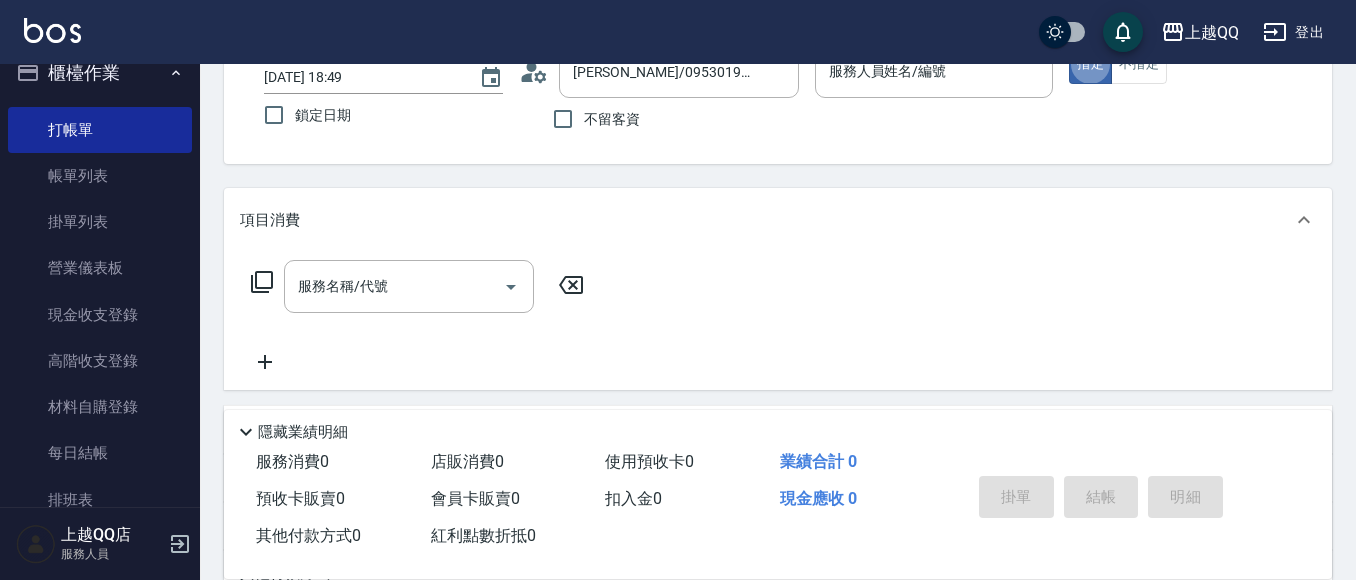 type on "佩怡-3" 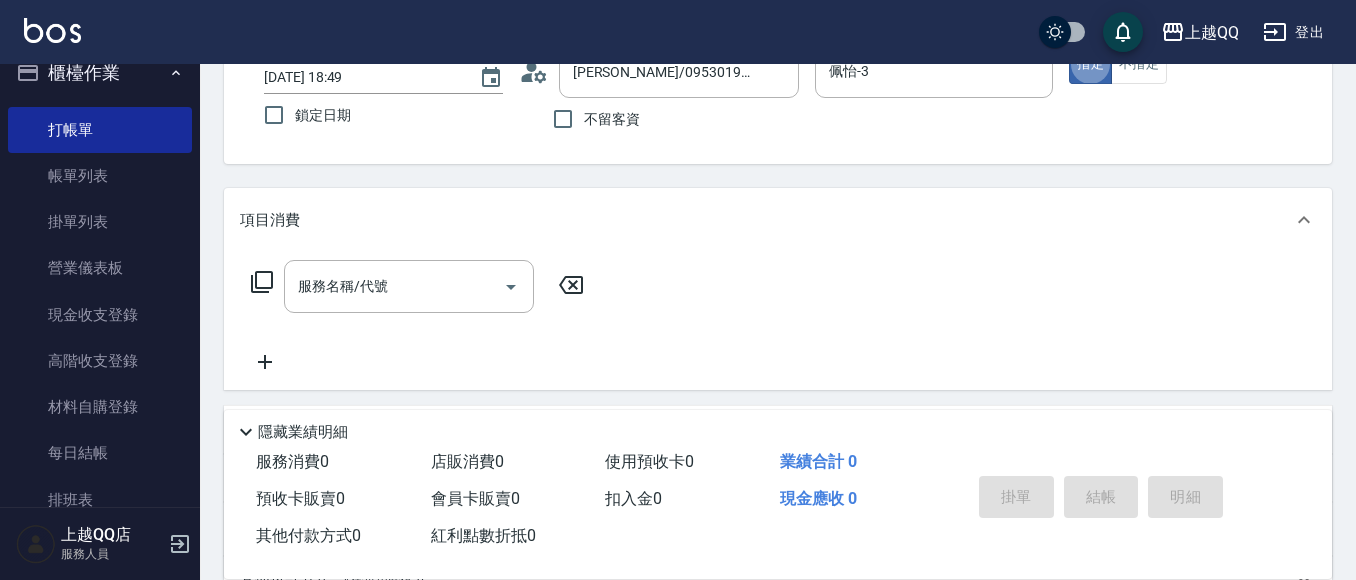 scroll, scrollTop: 404, scrollLeft: 0, axis: vertical 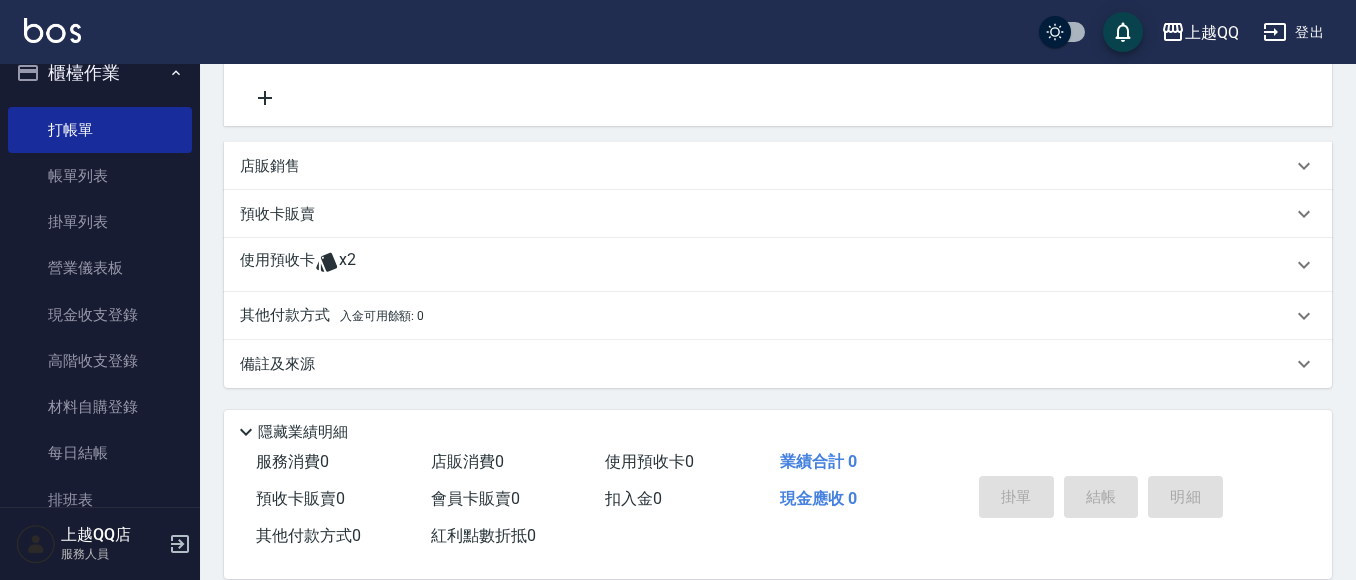 click on "使用預收卡" at bounding box center (277, 265) 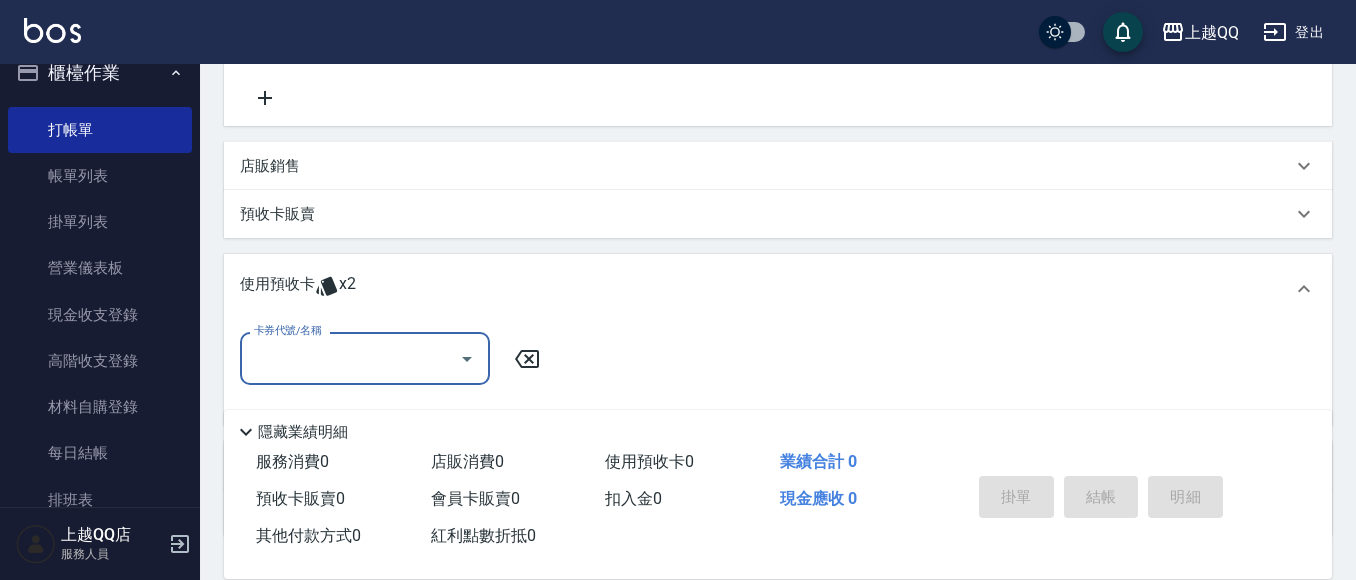 scroll, scrollTop: 0, scrollLeft: 0, axis: both 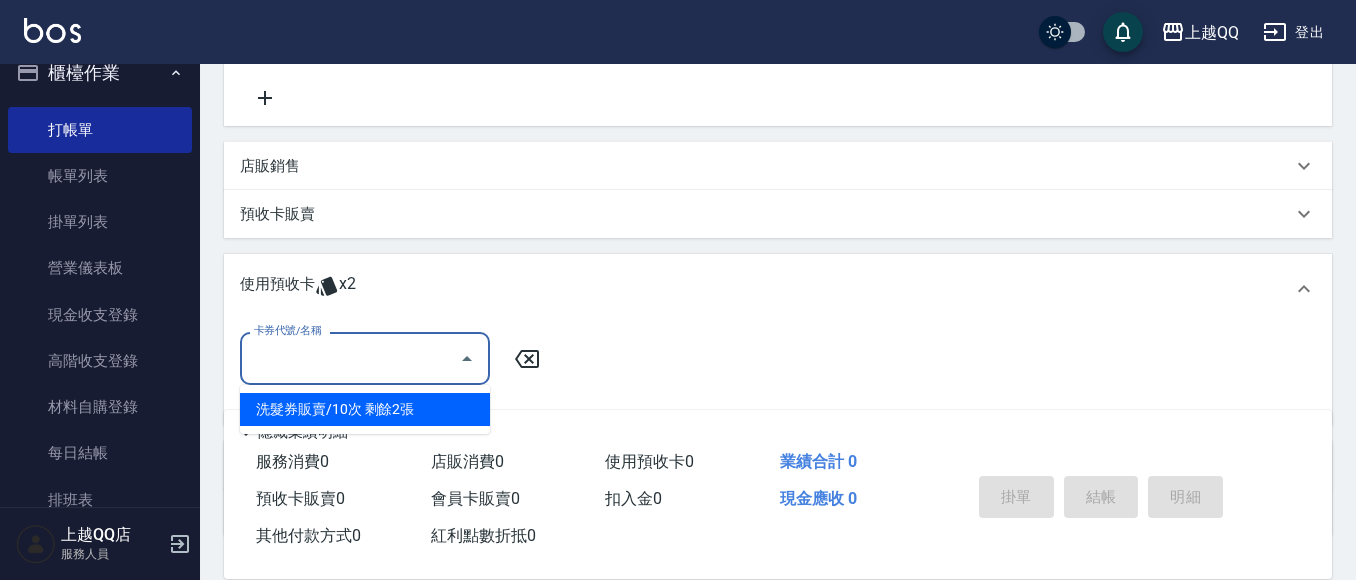 click on "卡券代號/名稱" at bounding box center (350, 358) 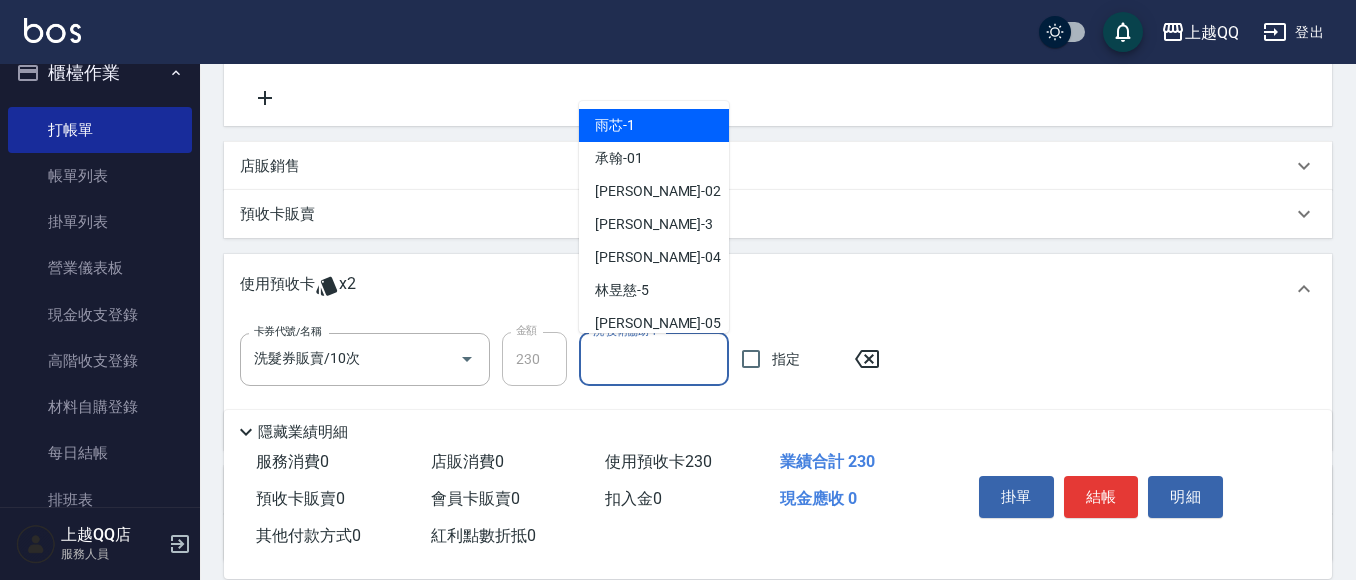click on "洗-技術協助-1" at bounding box center (654, 359) 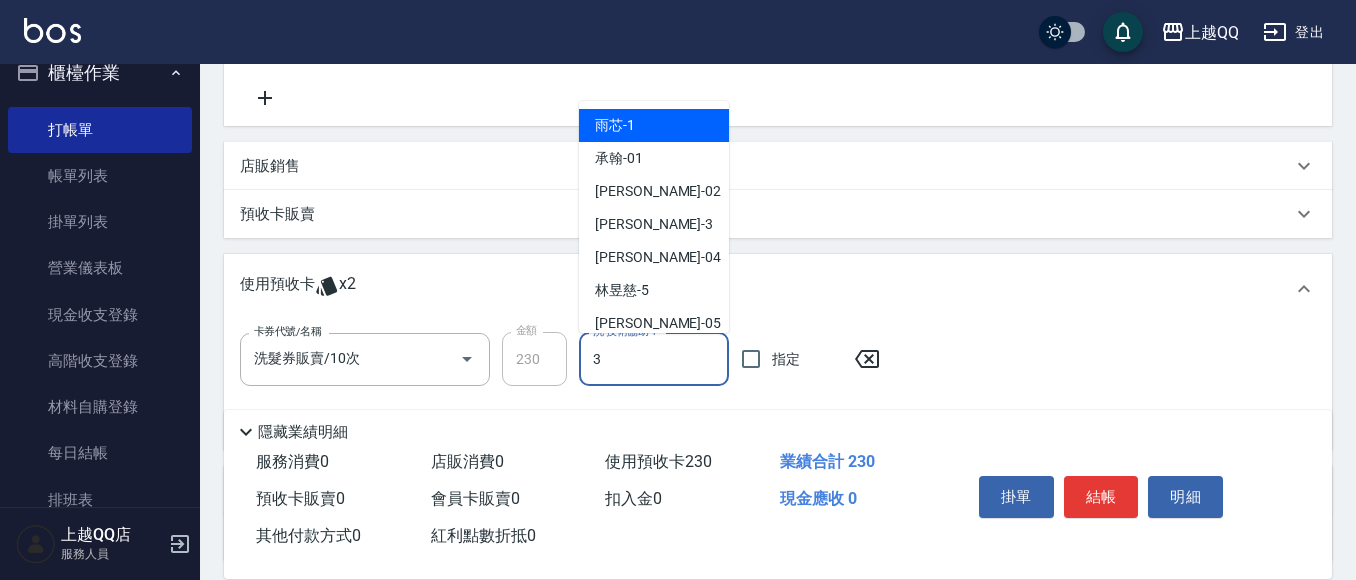 type on "佩怡-3" 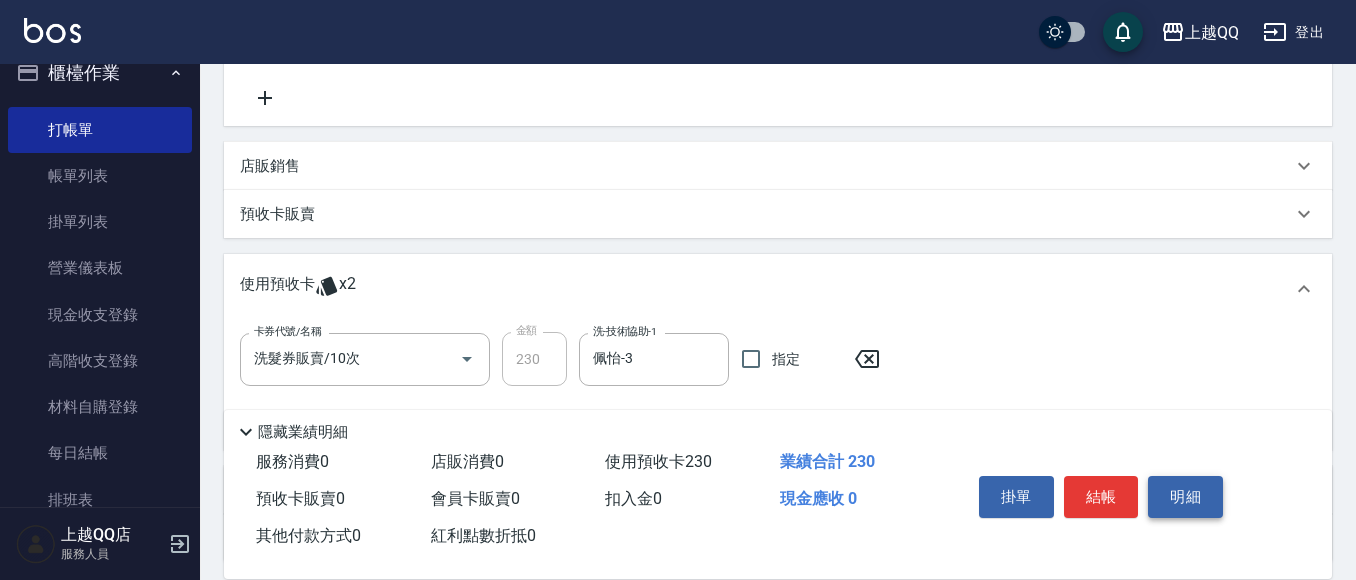 click on "明細" at bounding box center (1185, 497) 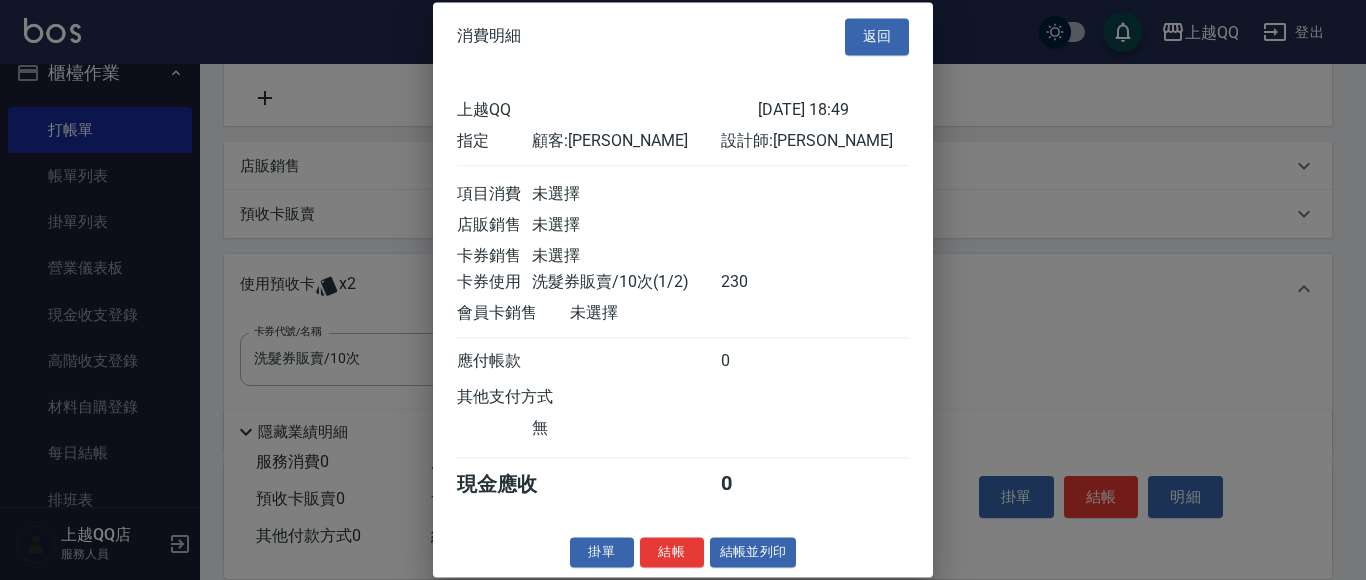 click at bounding box center [683, 290] 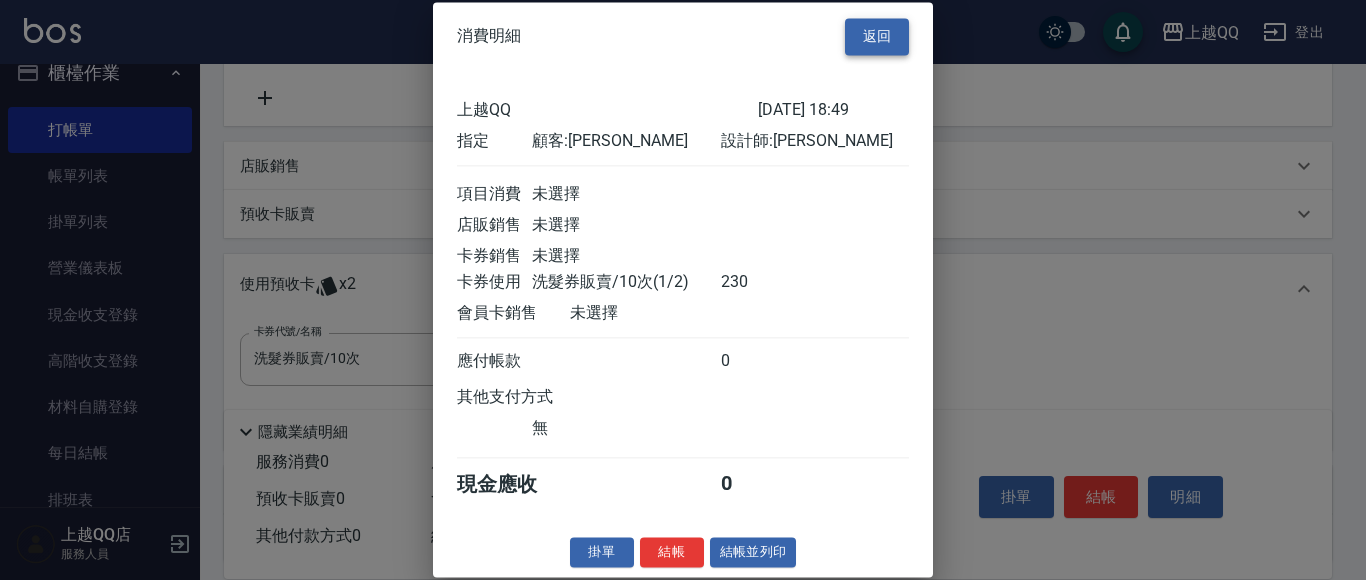 click on "返回" at bounding box center [877, 36] 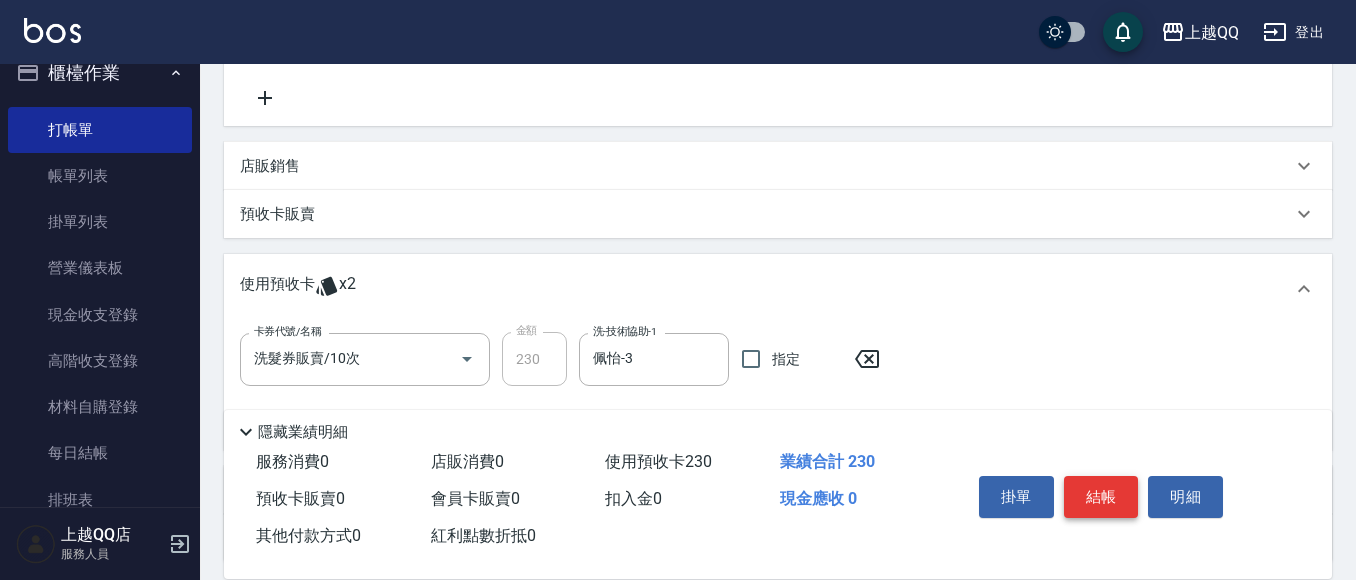 click on "結帳" at bounding box center [1101, 497] 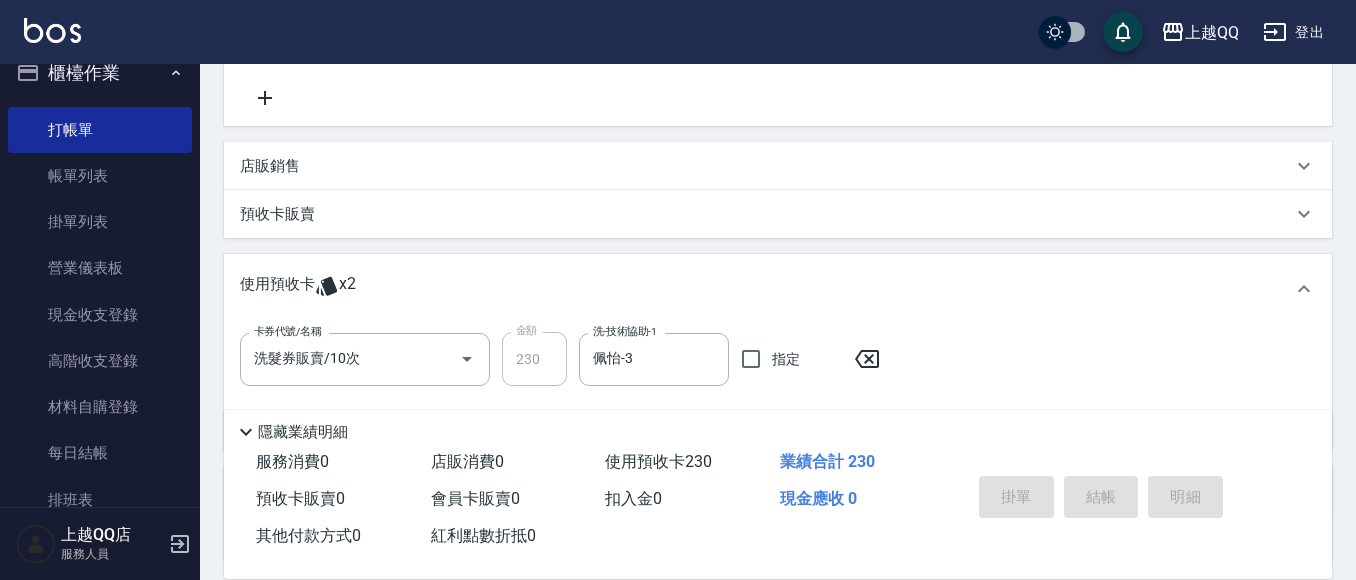 type on "[DATE] 18:50" 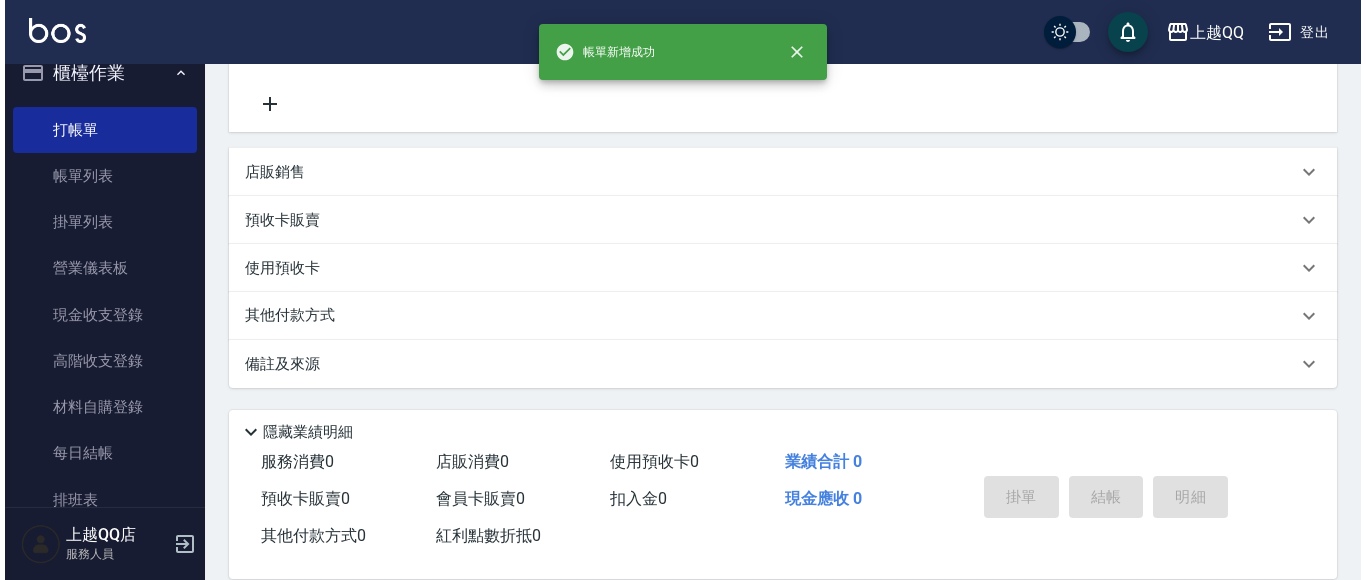 scroll, scrollTop: 0, scrollLeft: 0, axis: both 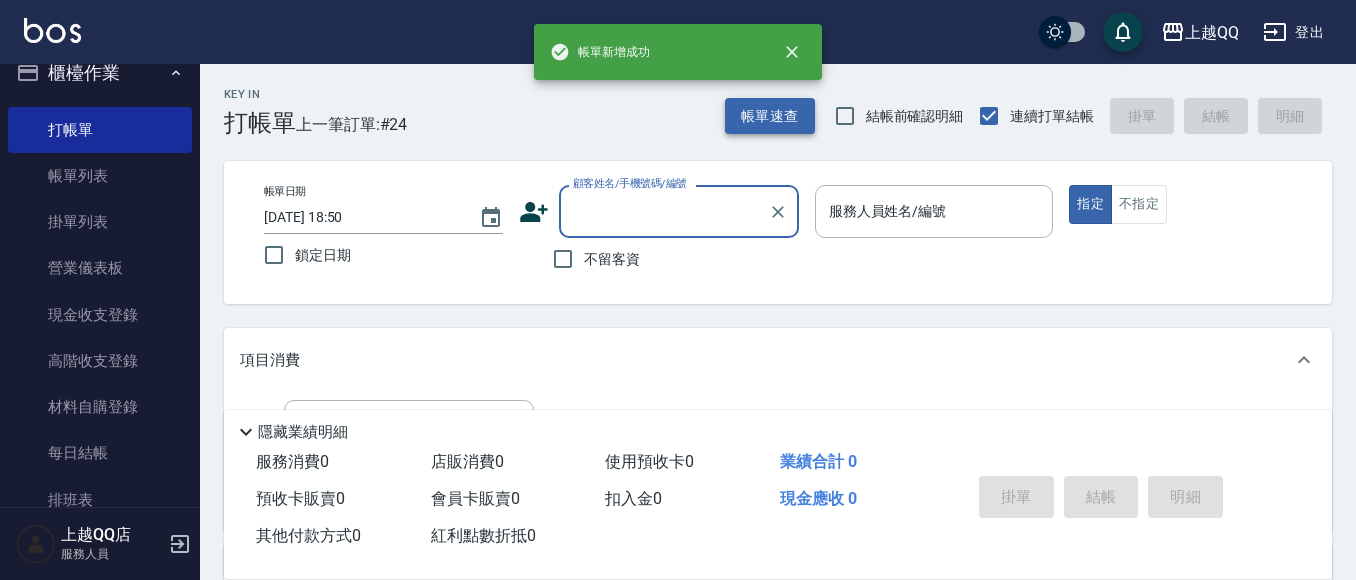 click on "帳單速查" at bounding box center (770, 116) 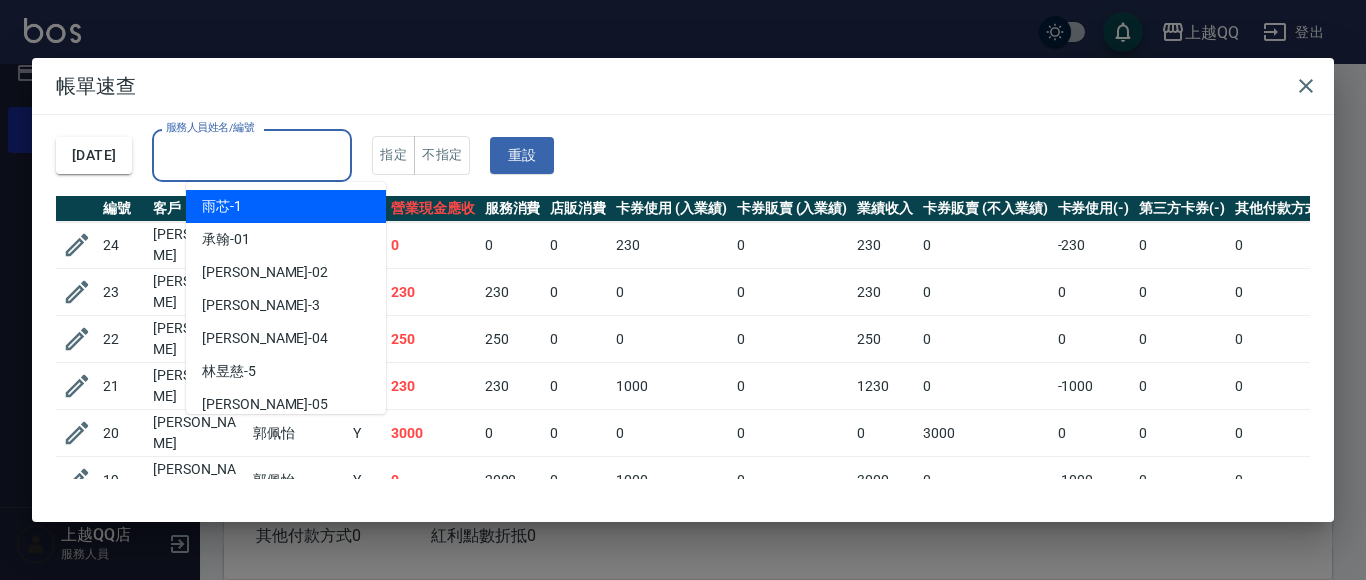 click on "服務人員姓名/編號" at bounding box center (252, 155) 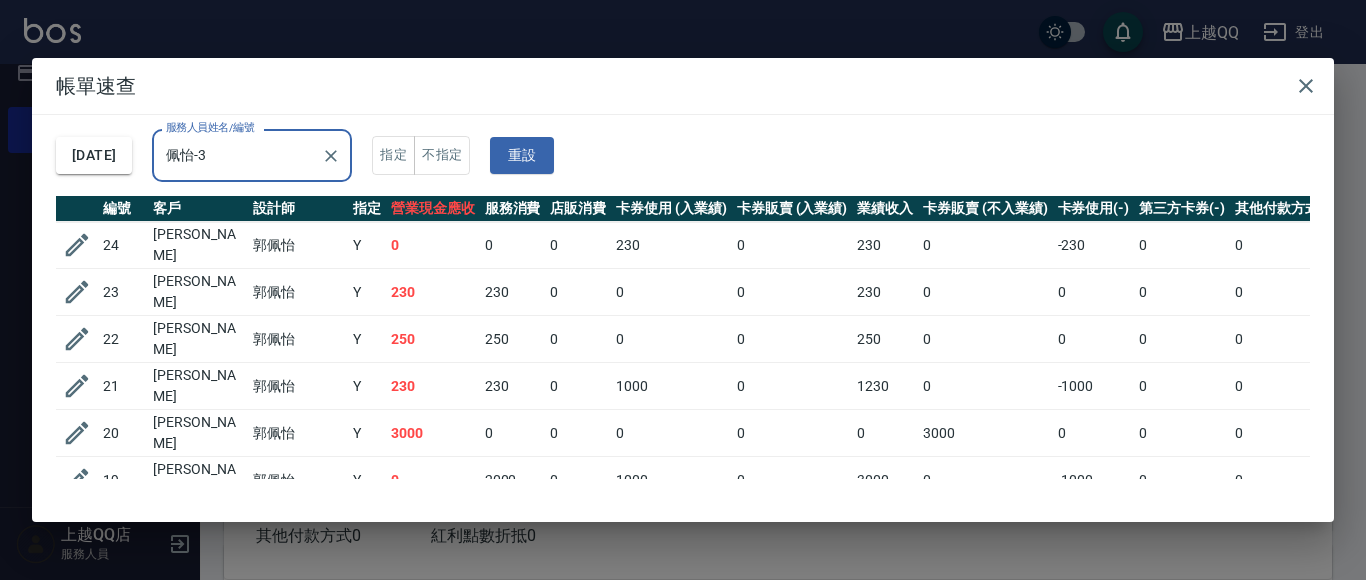 type on "佩怡-3" 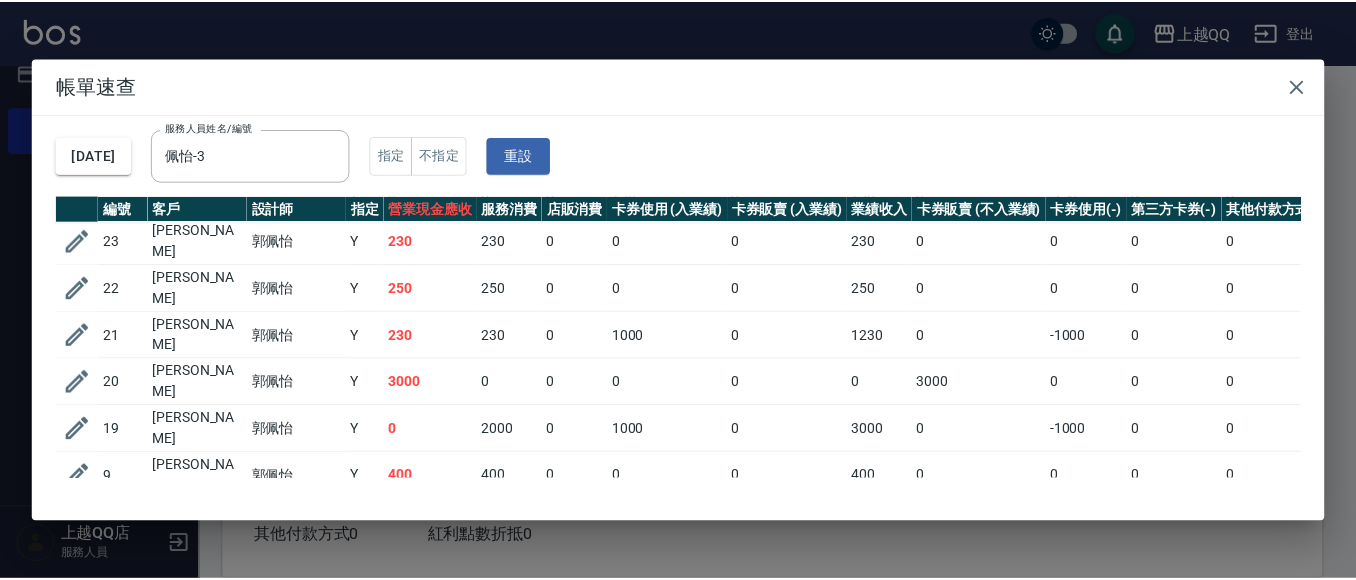 scroll, scrollTop: 0, scrollLeft: 0, axis: both 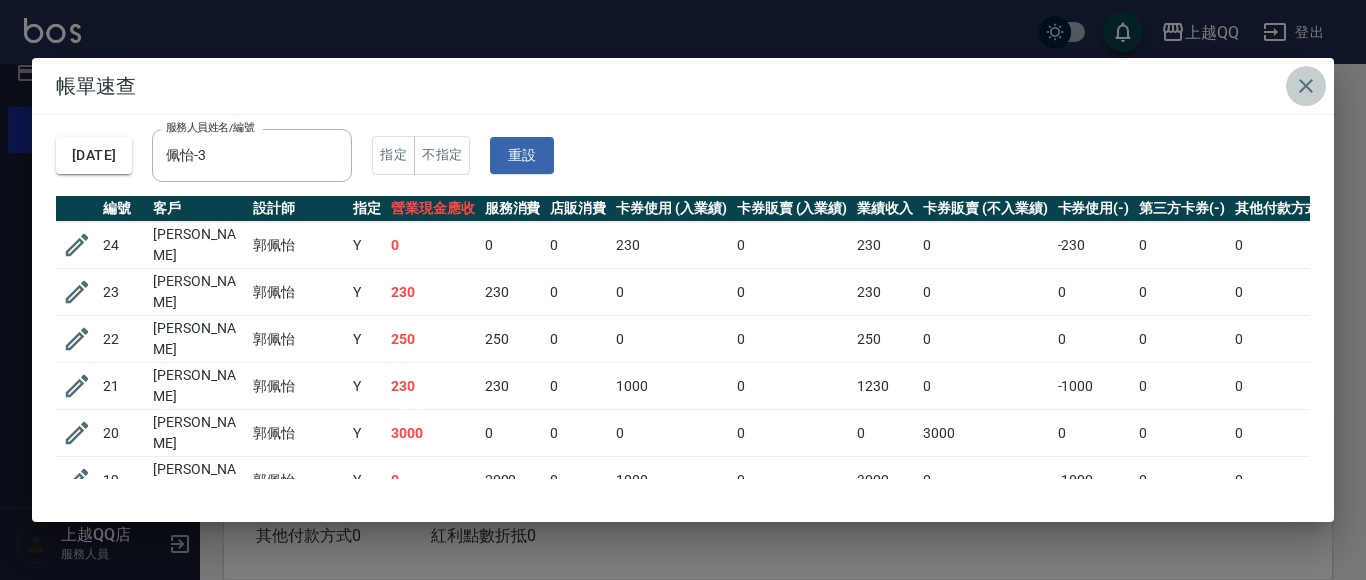 click at bounding box center (1306, 86) 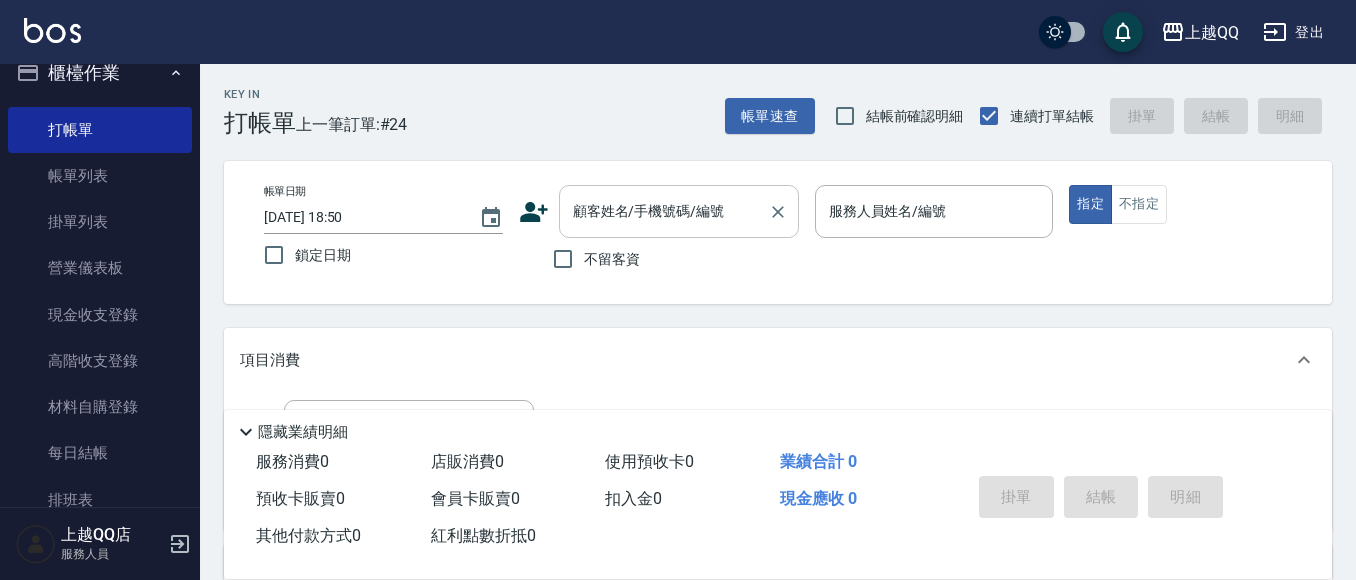 click on "顧客姓名/手機號碼/編號" at bounding box center [664, 211] 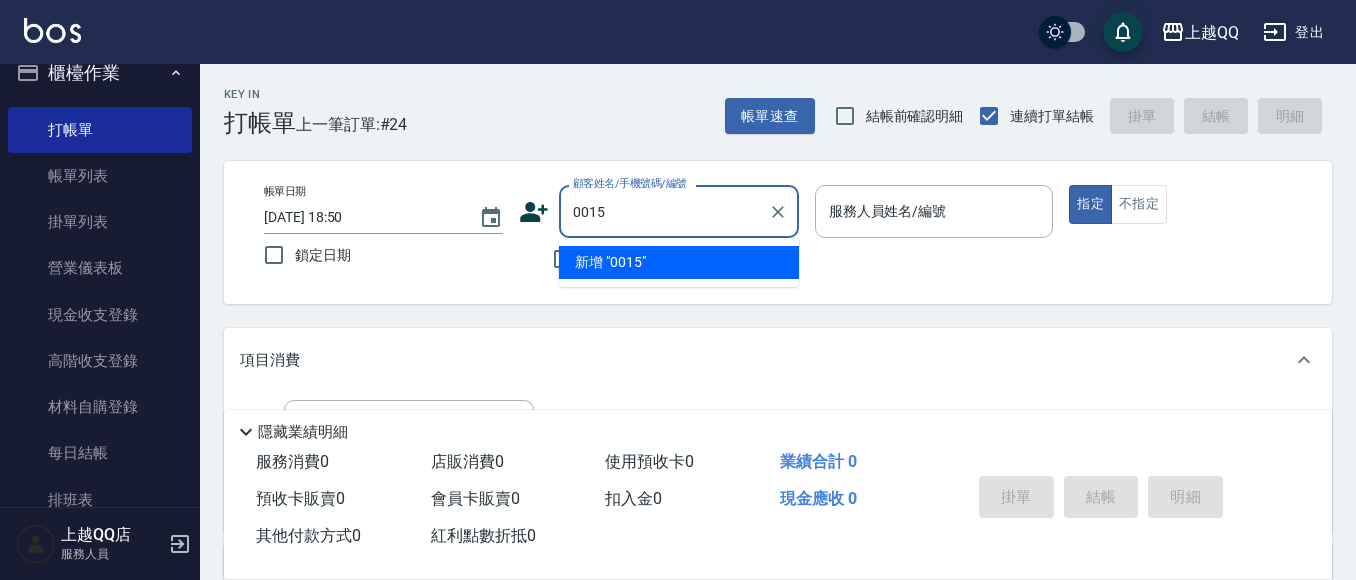 click on "指定" at bounding box center (1090, 204) 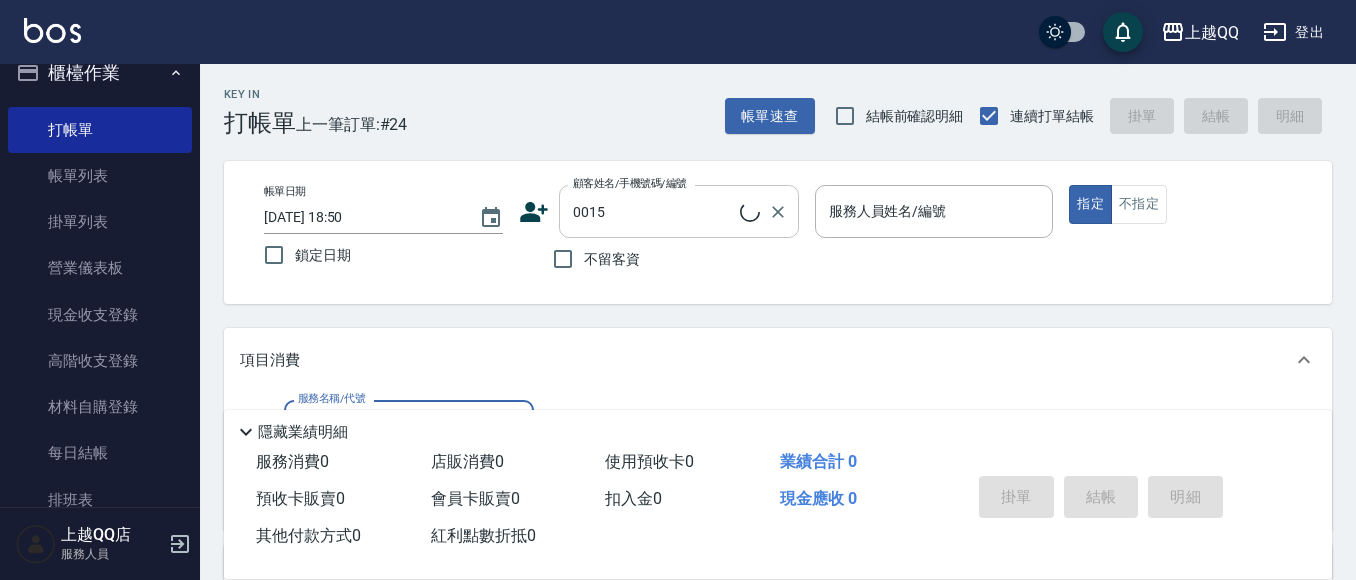 type on "[PERSON_NAME]/0955020415/0015" 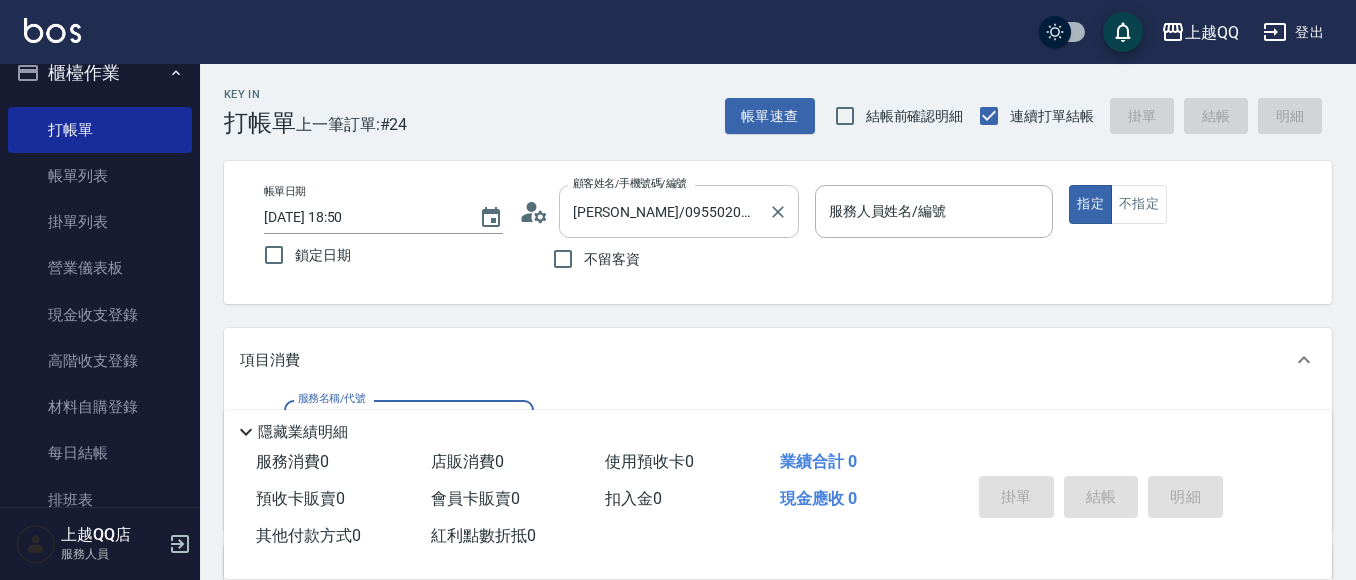 type on "佩怡-3" 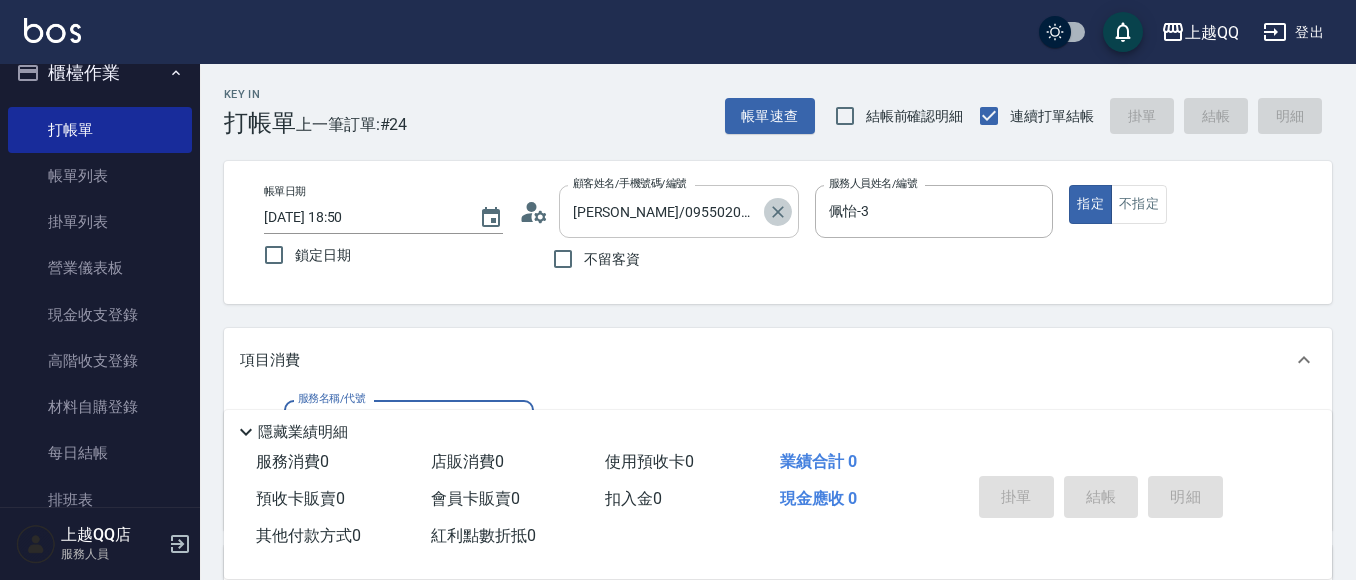 click 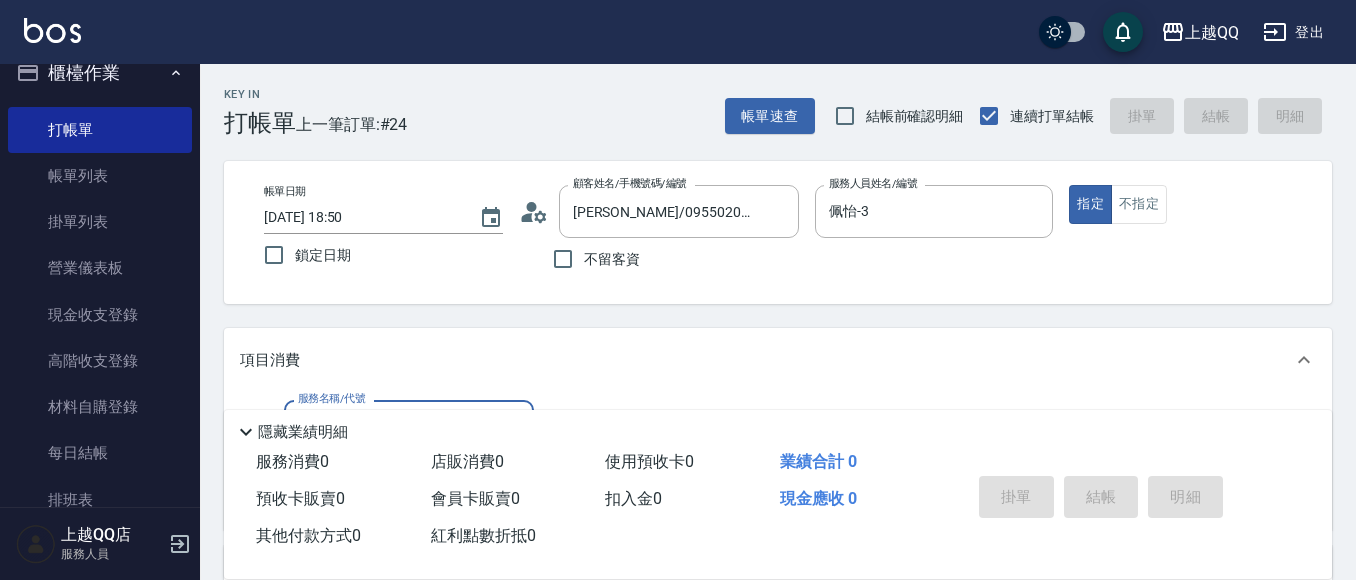 type 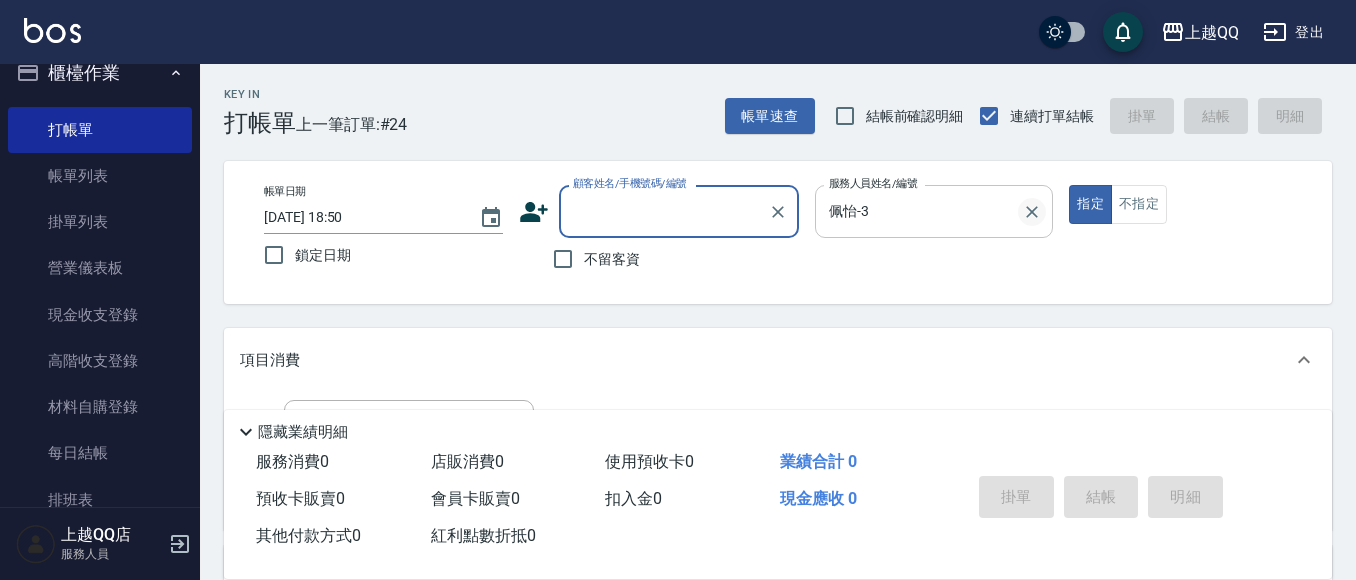 click at bounding box center (1032, 212) 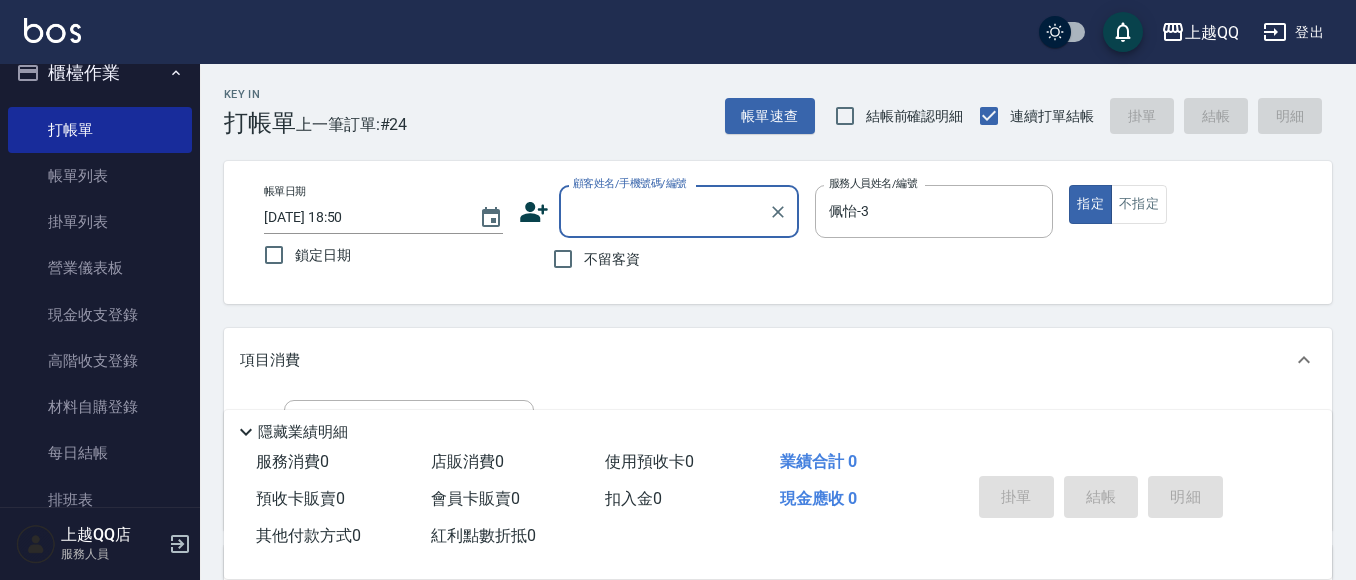 type 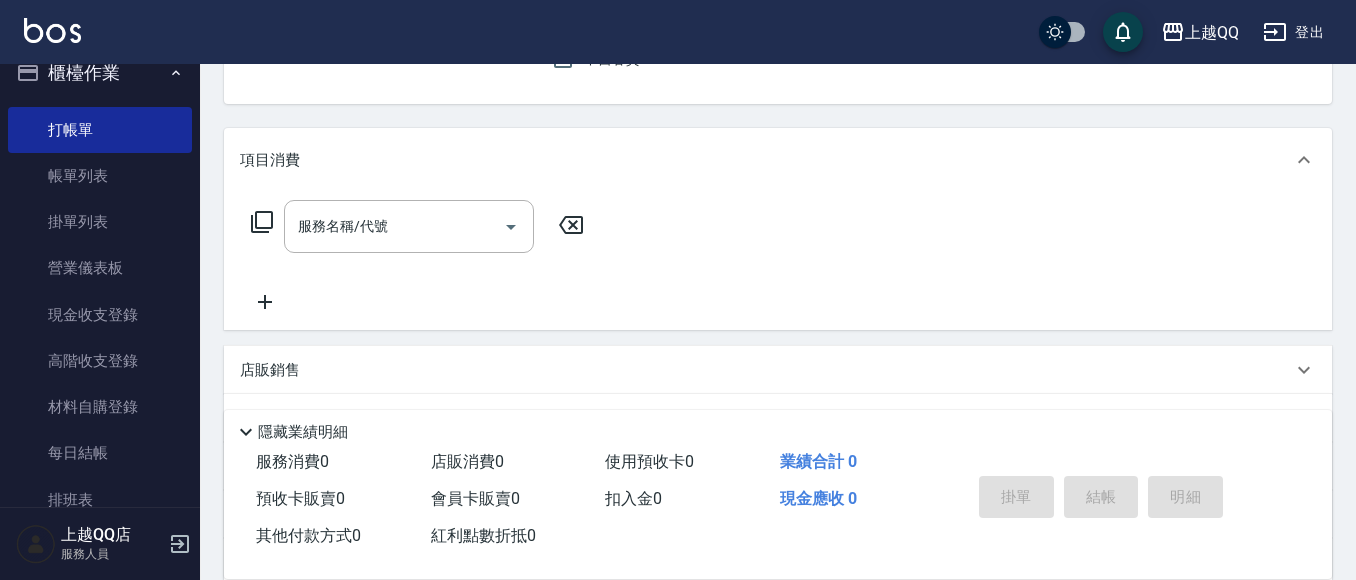 scroll, scrollTop: 100, scrollLeft: 0, axis: vertical 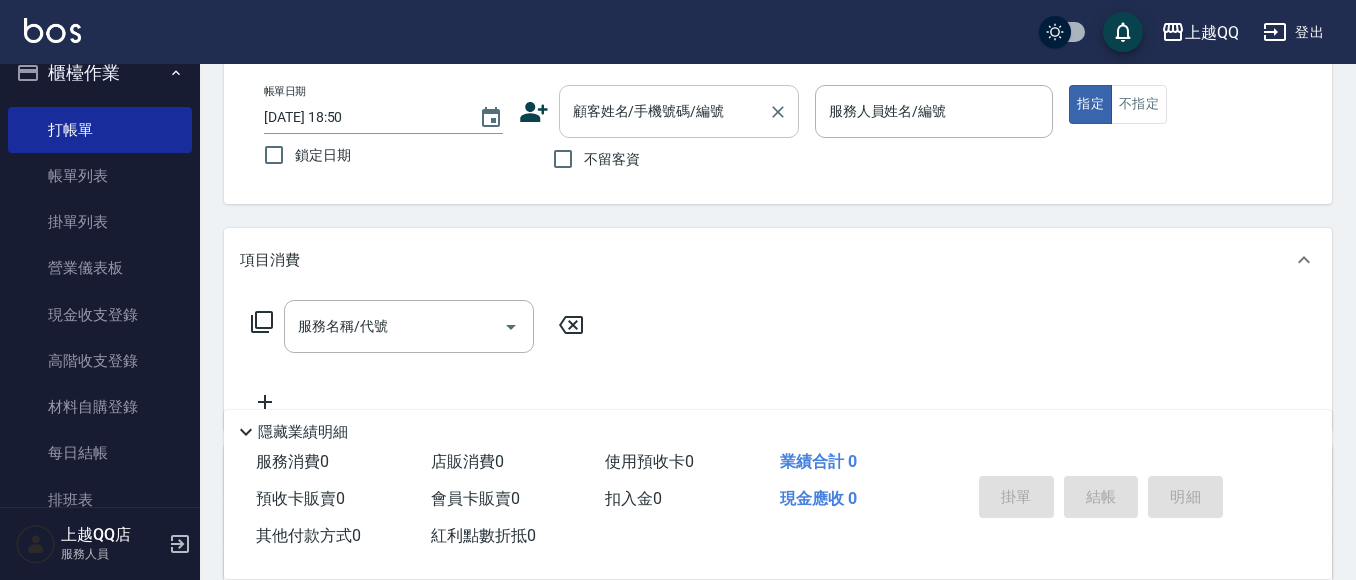 drag, startPoint x: 588, startPoint y: 156, endPoint x: 714, endPoint y: 114, distance: 132.81566 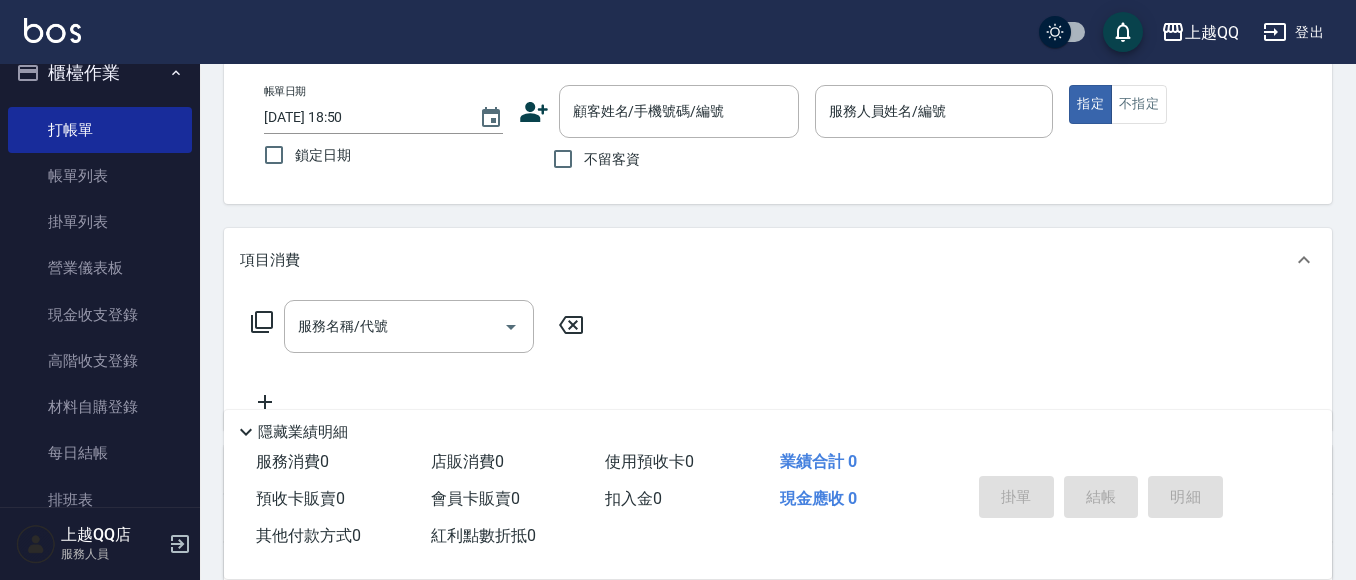 click at bounding box center (934, 148) 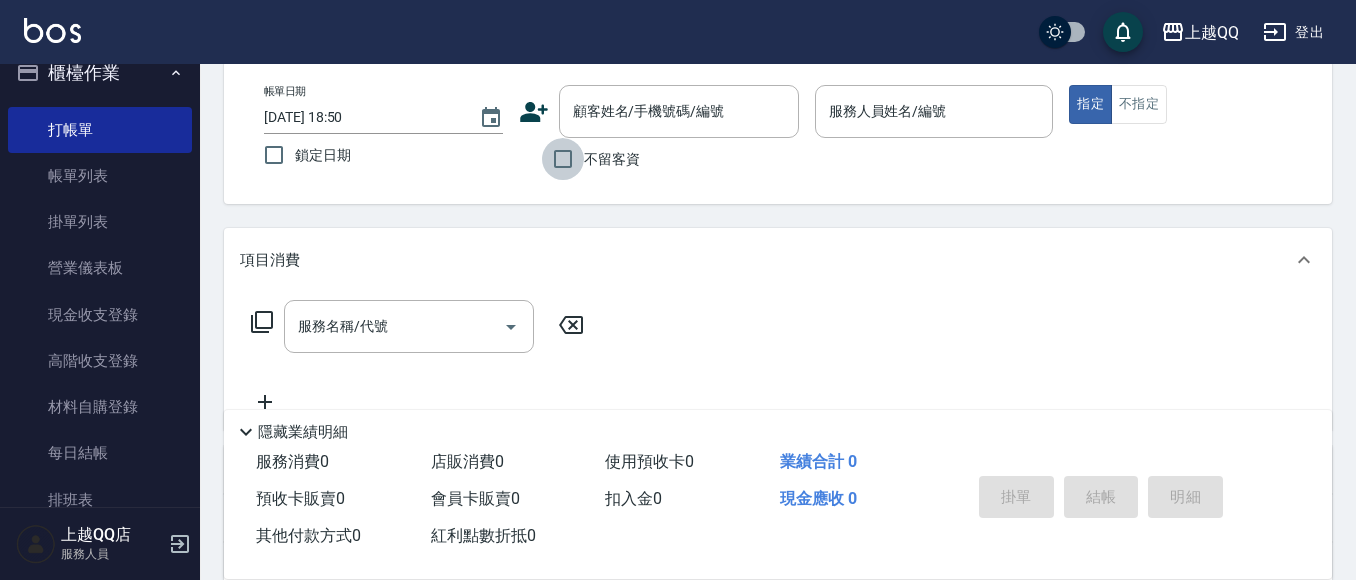 click on "不留客資" at bounding box center [563, 159] 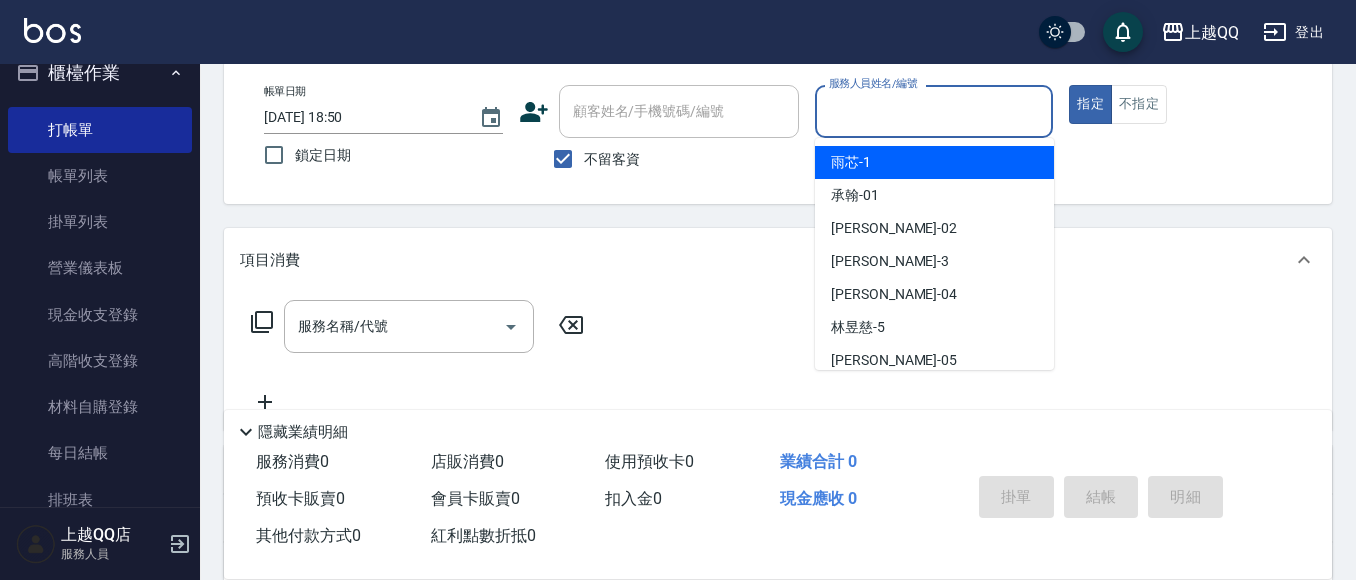 click on "服務人員姓名/編號" at bounding box center [934, 111] 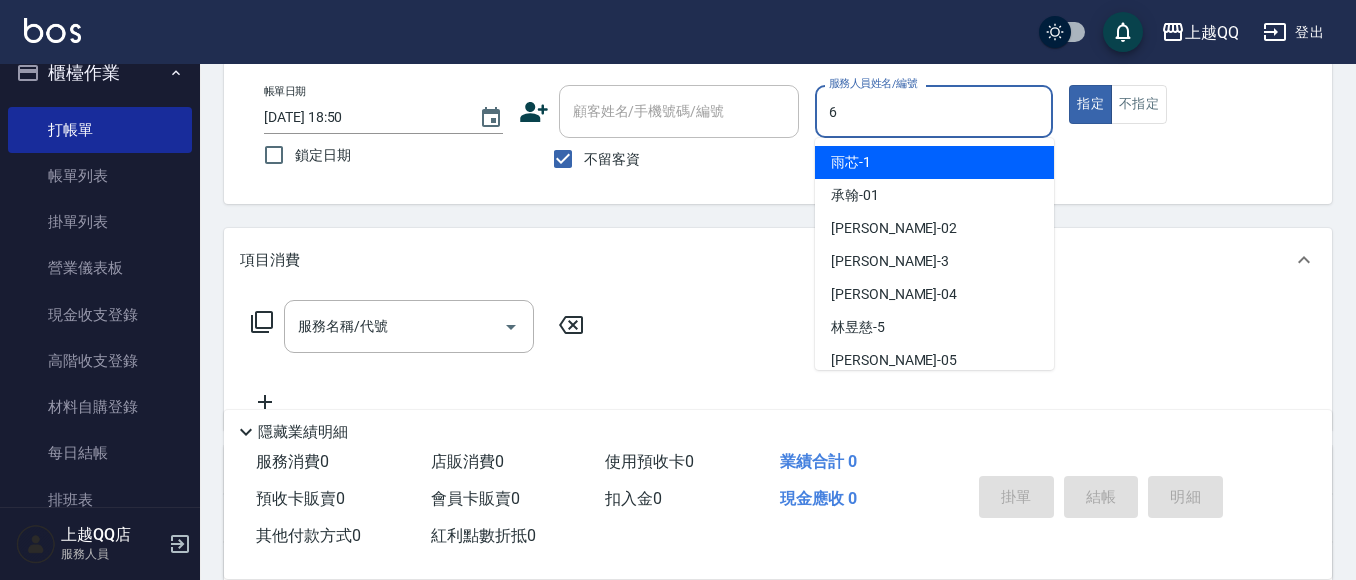 type on "欣樺-6" 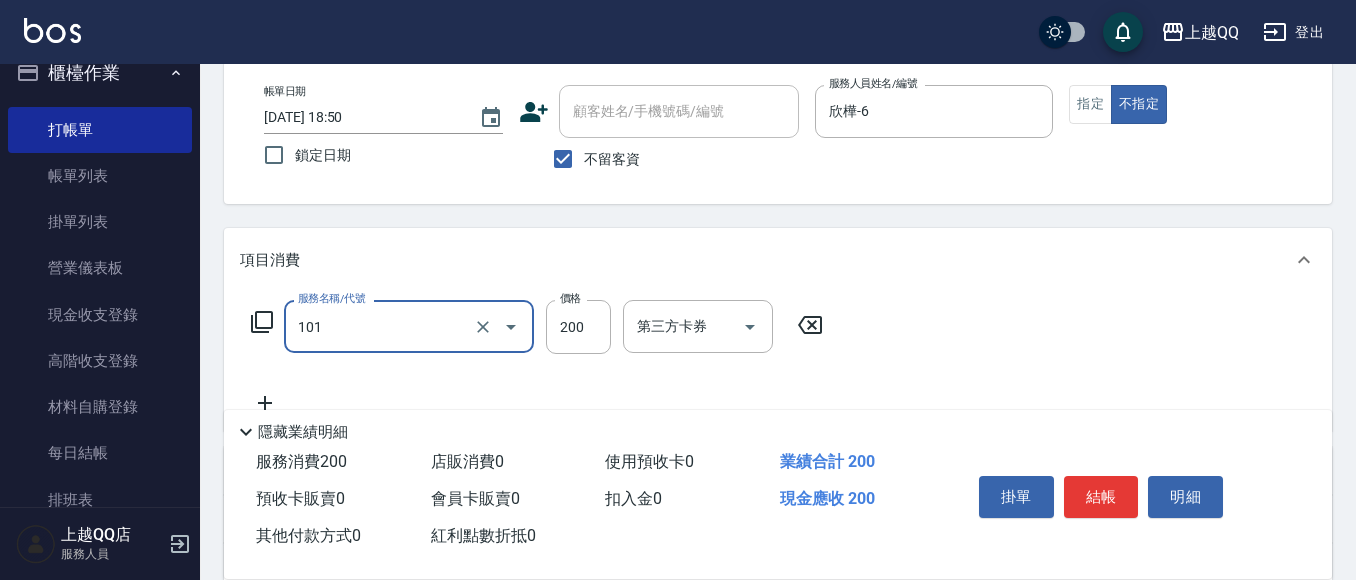 type on "洗髮(101)" 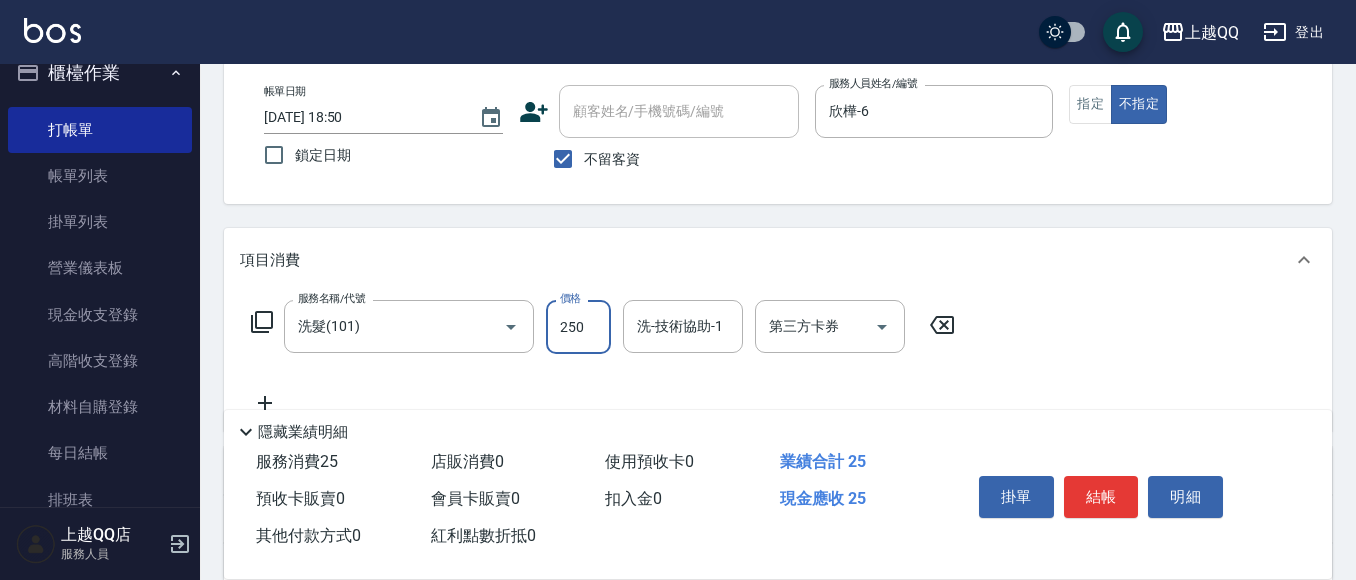 type on "250" 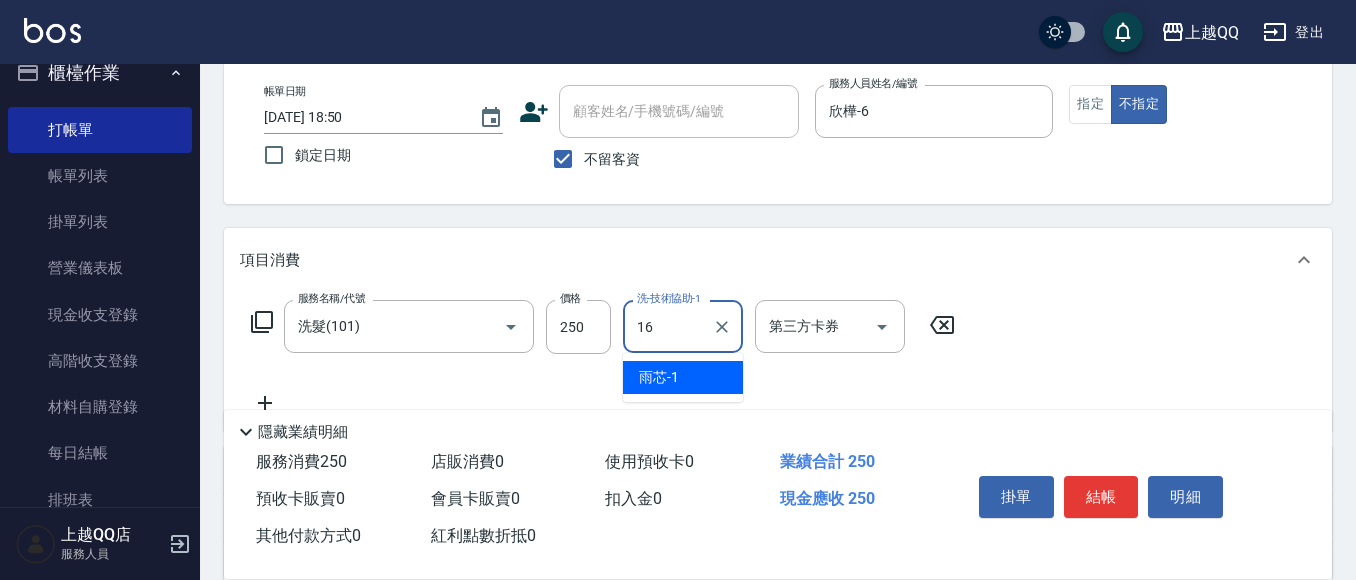 type on "[PERSON_NAME]-16" 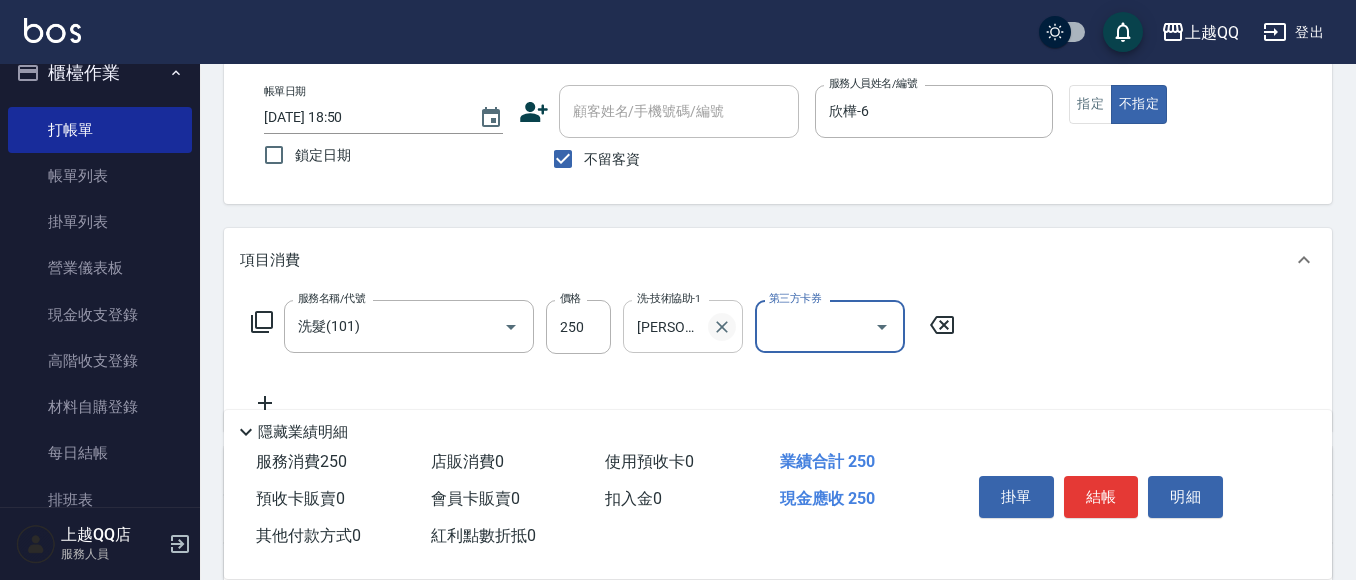 click 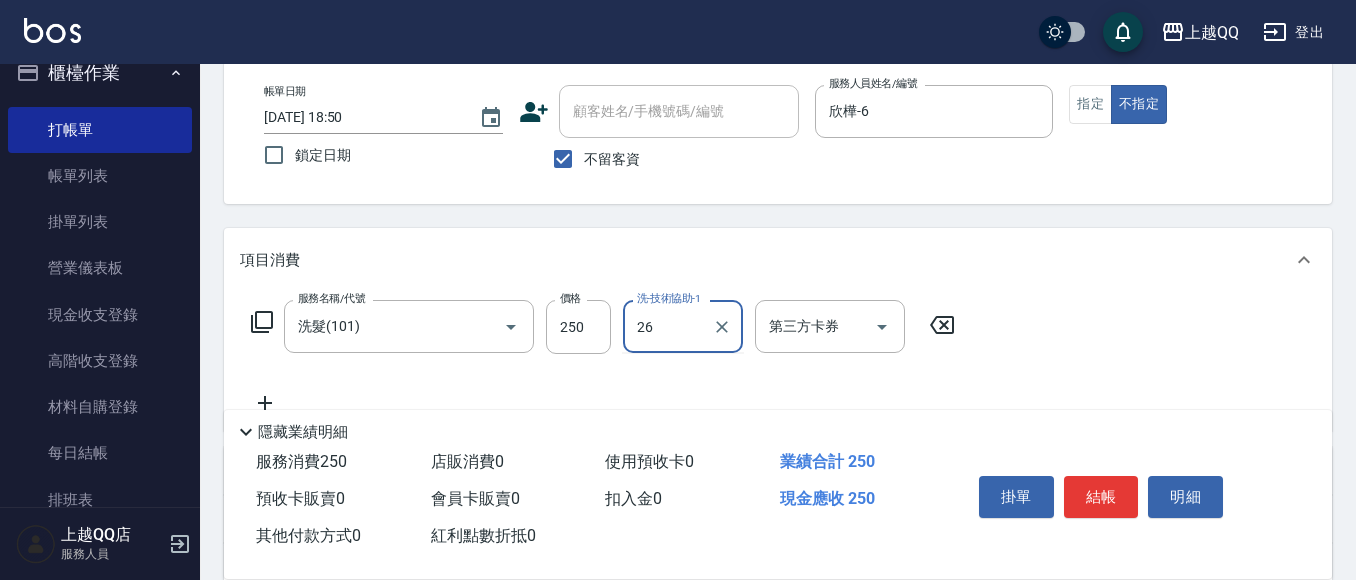 type on "恩恩-26" 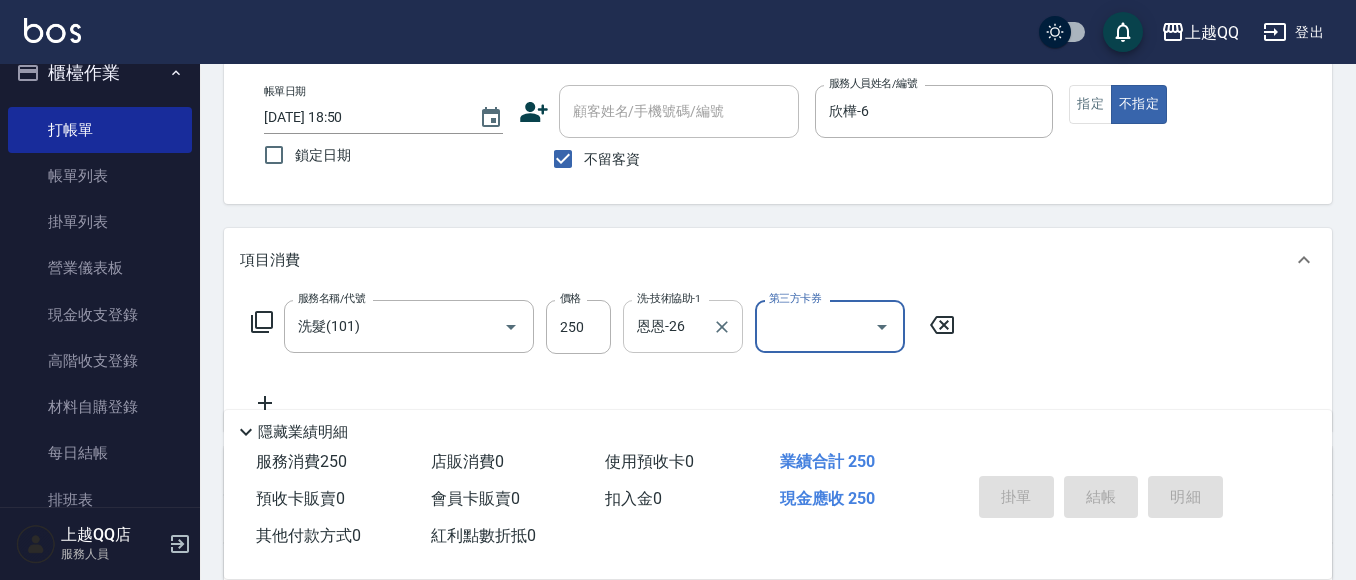 type on "[DATE] 18:57" 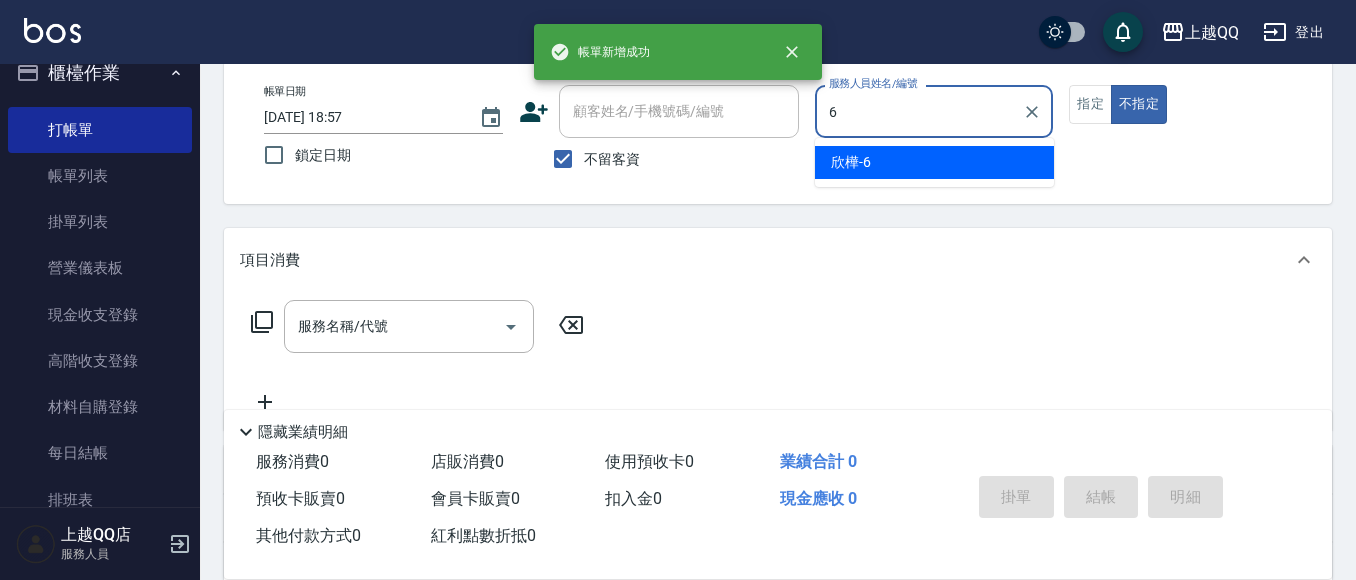 type on "欣樺-6" 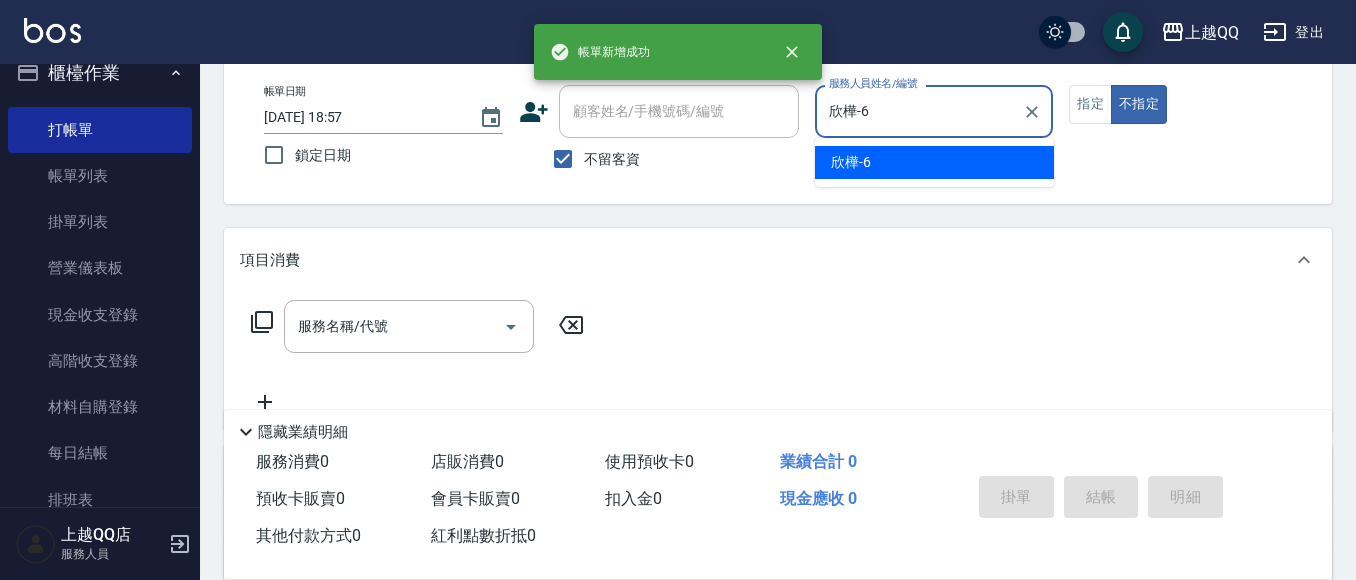 type on "false" 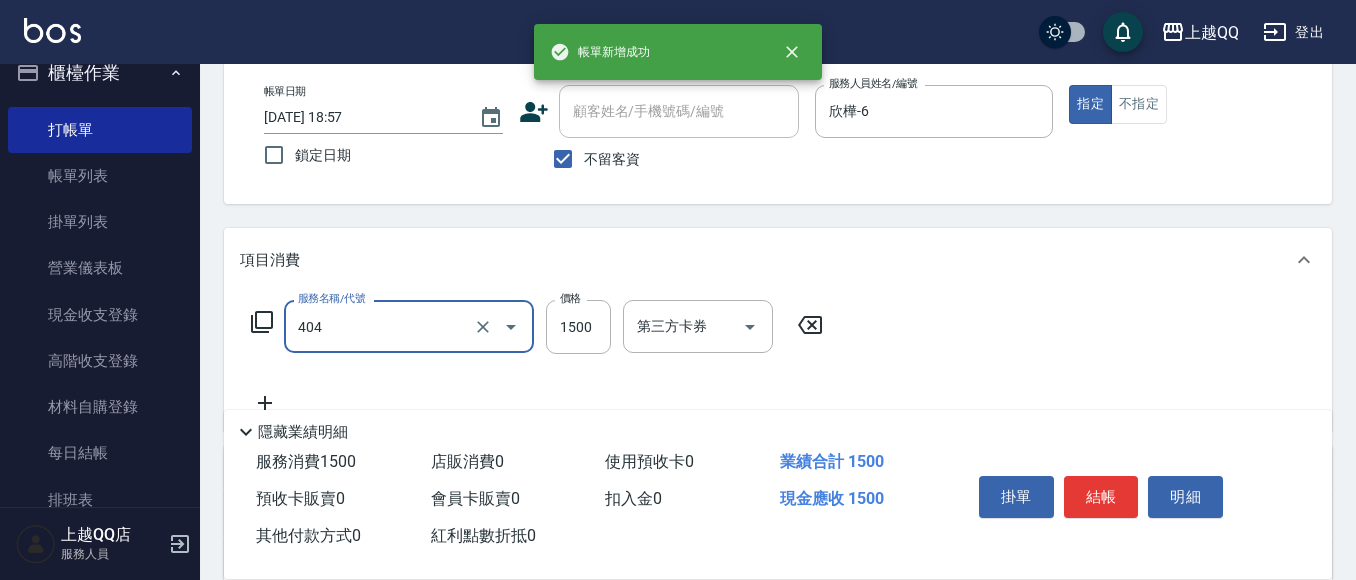 type on "設計染髮(404)" 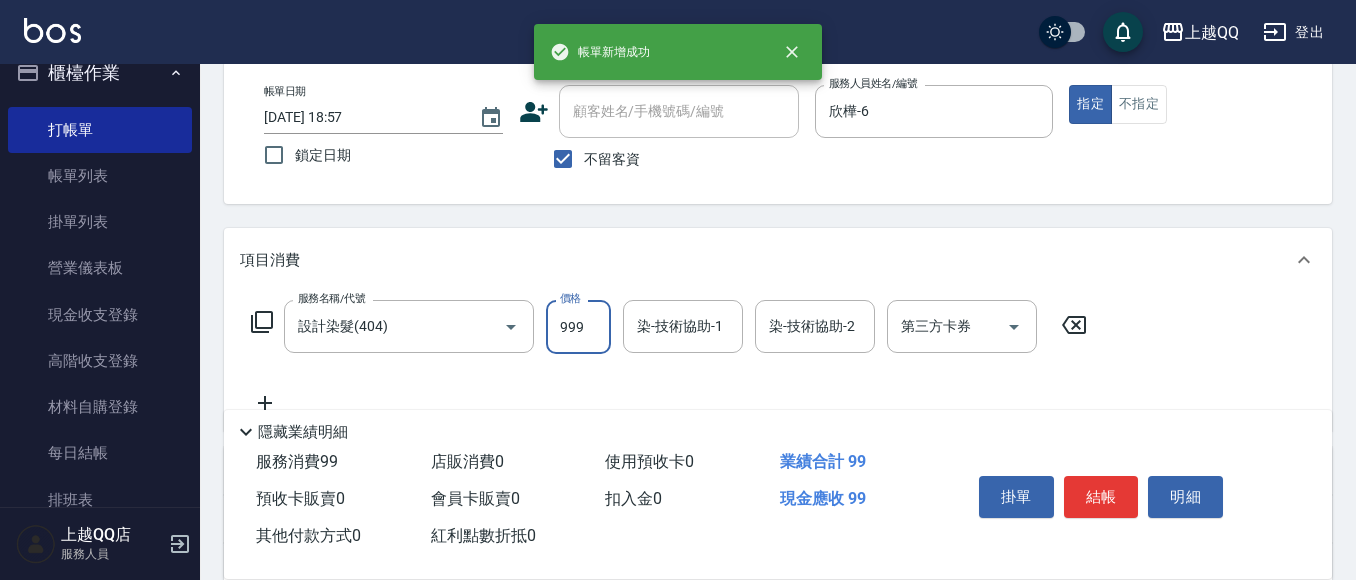 type on "999" 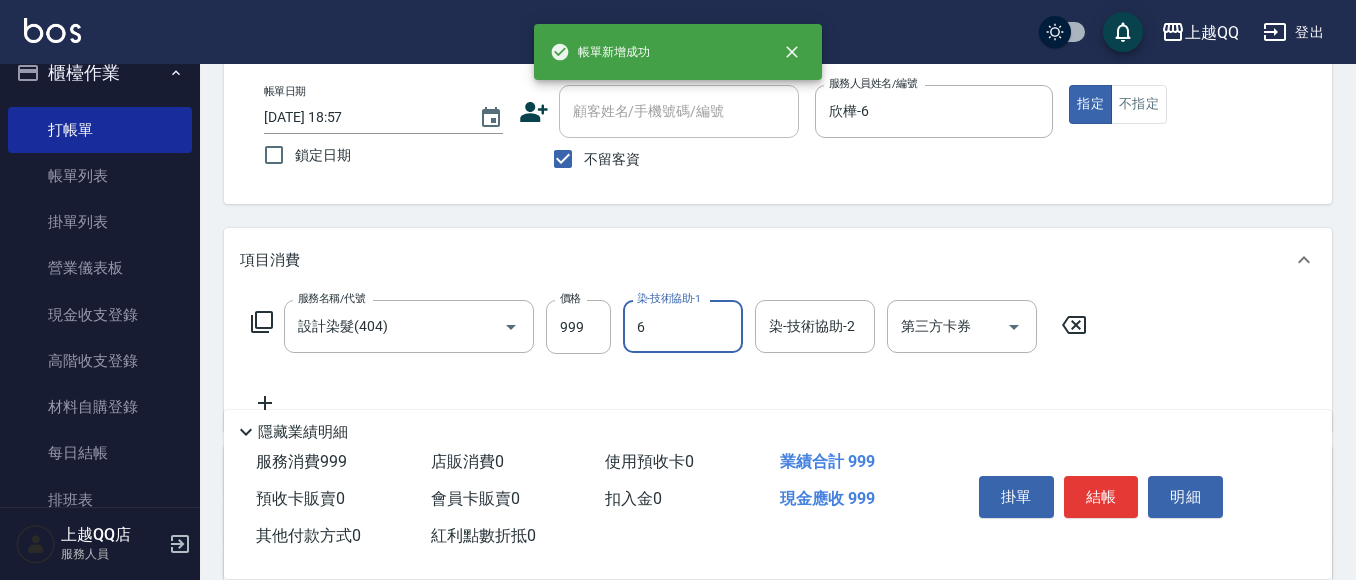 type on "欣樺-6" 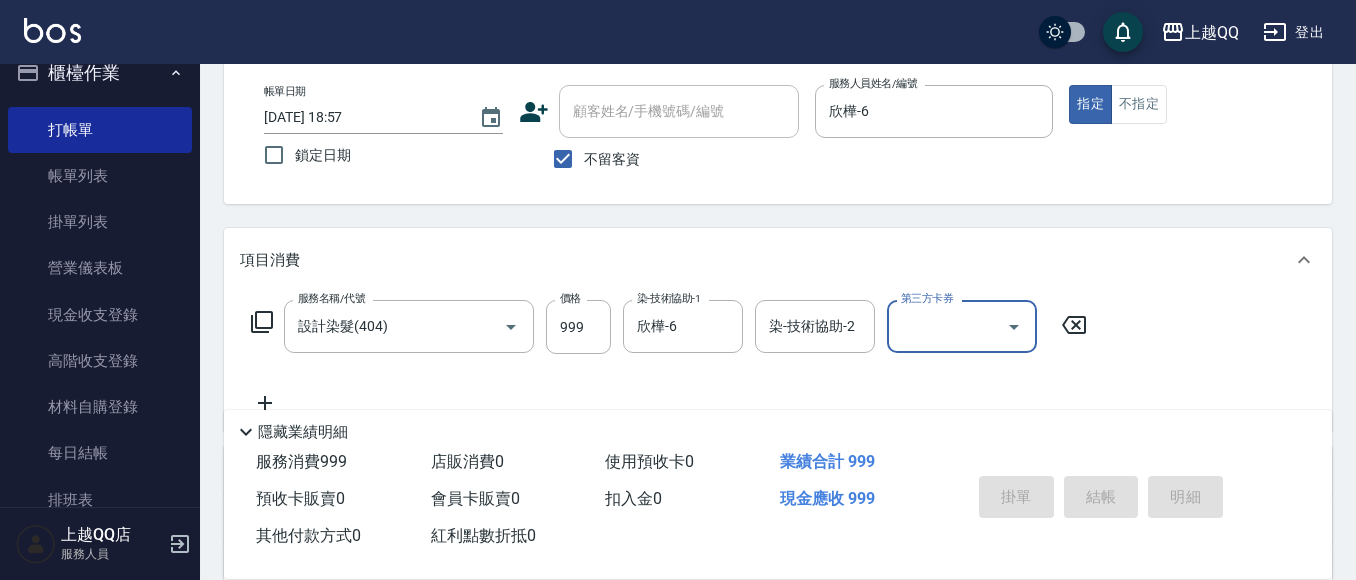 type 